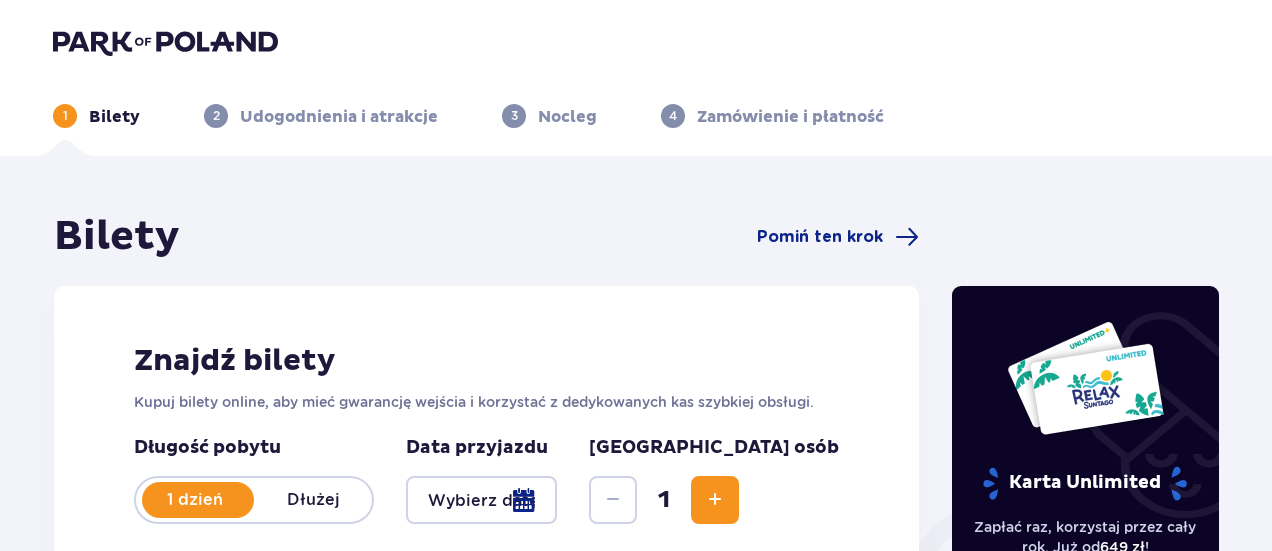scroll, scrollTop: 0, scrollLeft: 0, axis: both 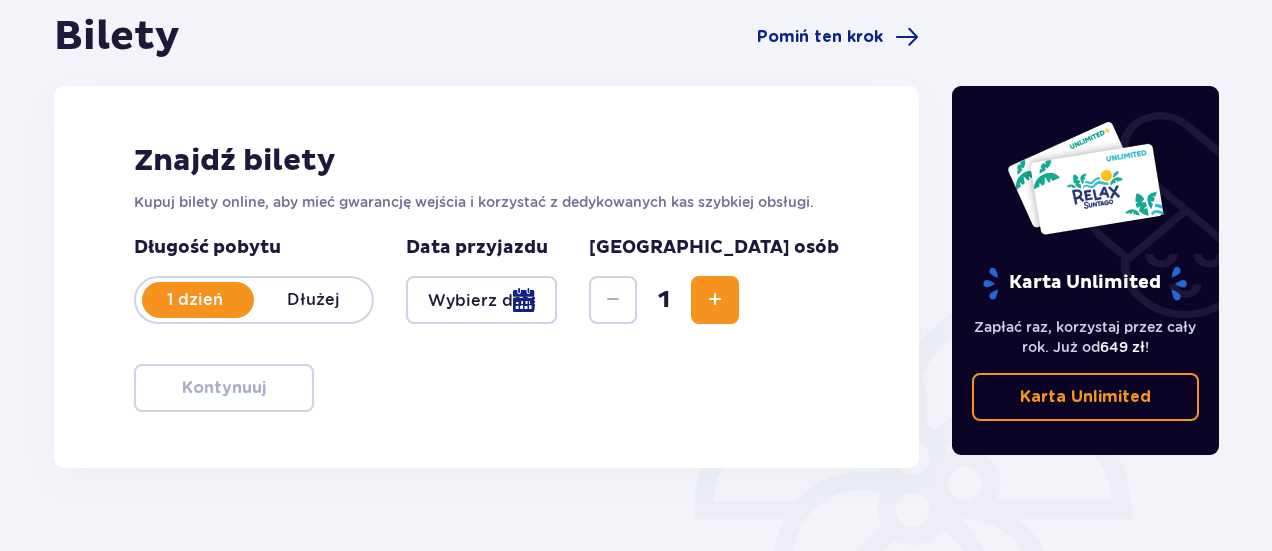 click at bounding box center [481, 300] 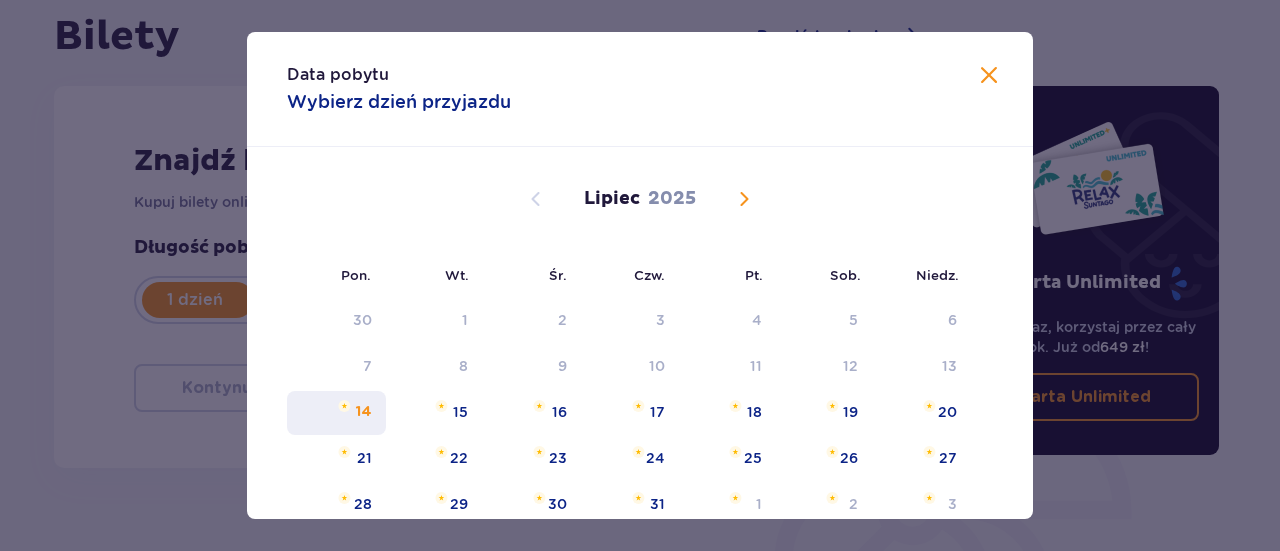 click on "14" at bounding box center (336, 413) 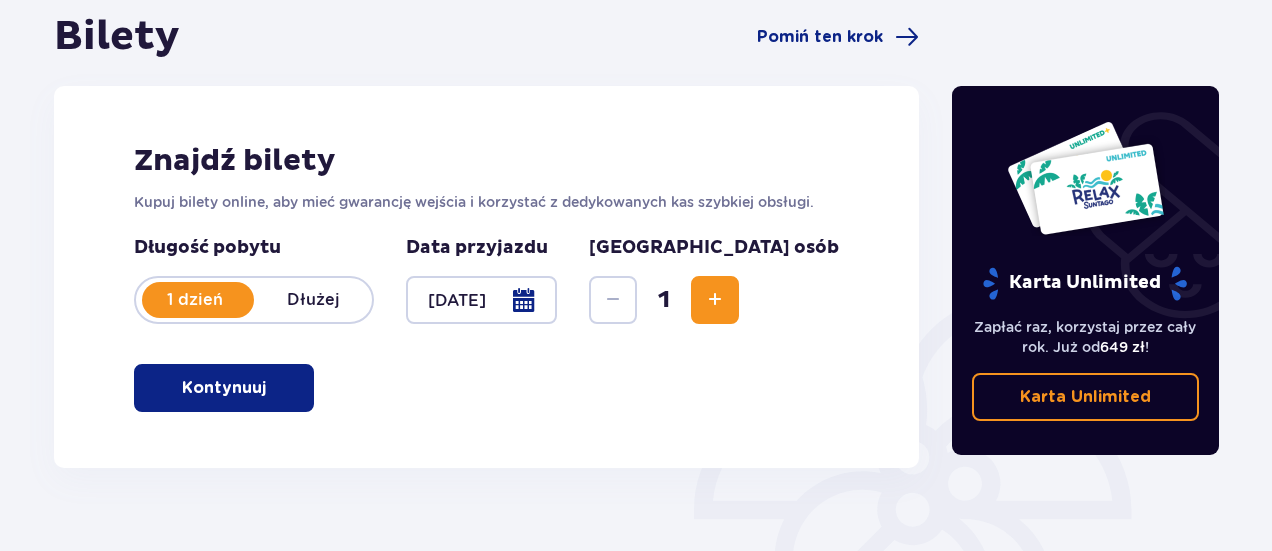 scroll, scrollTop: 300, scrollLeft: 0, axis: vertical 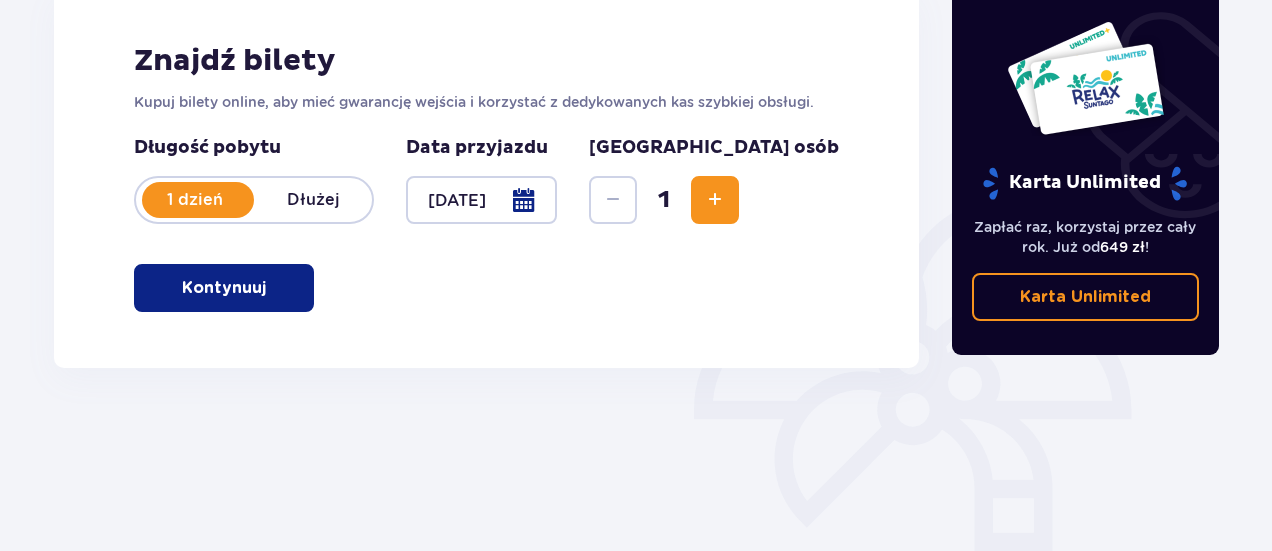 click at bounding box center [715, 200] 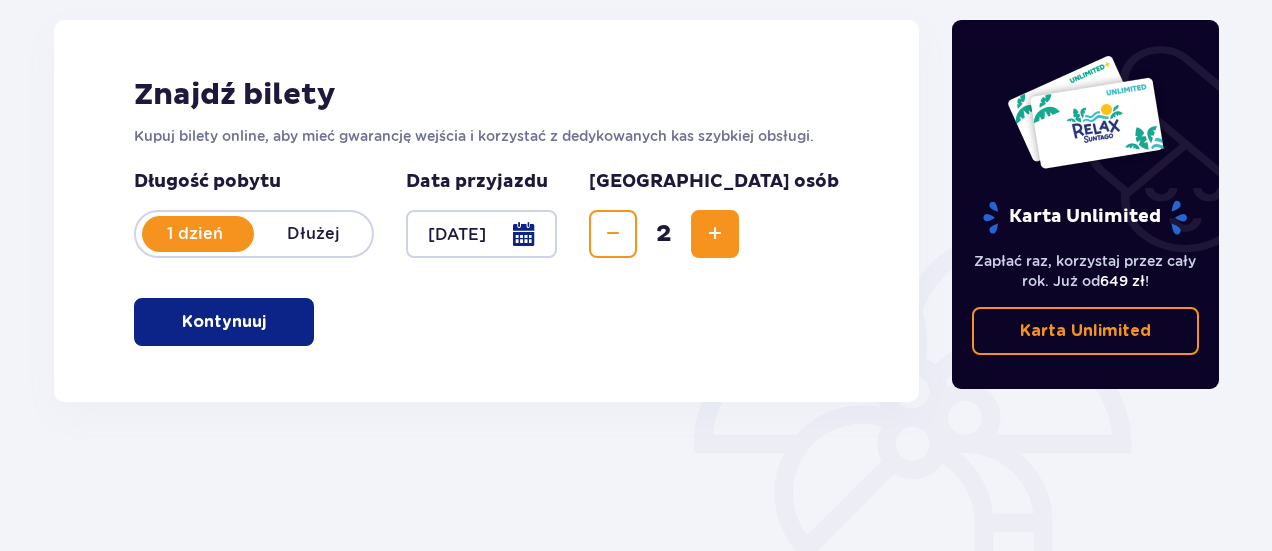 scroll, scrollTop: 268, scrollLeft: 0, axis: vertical 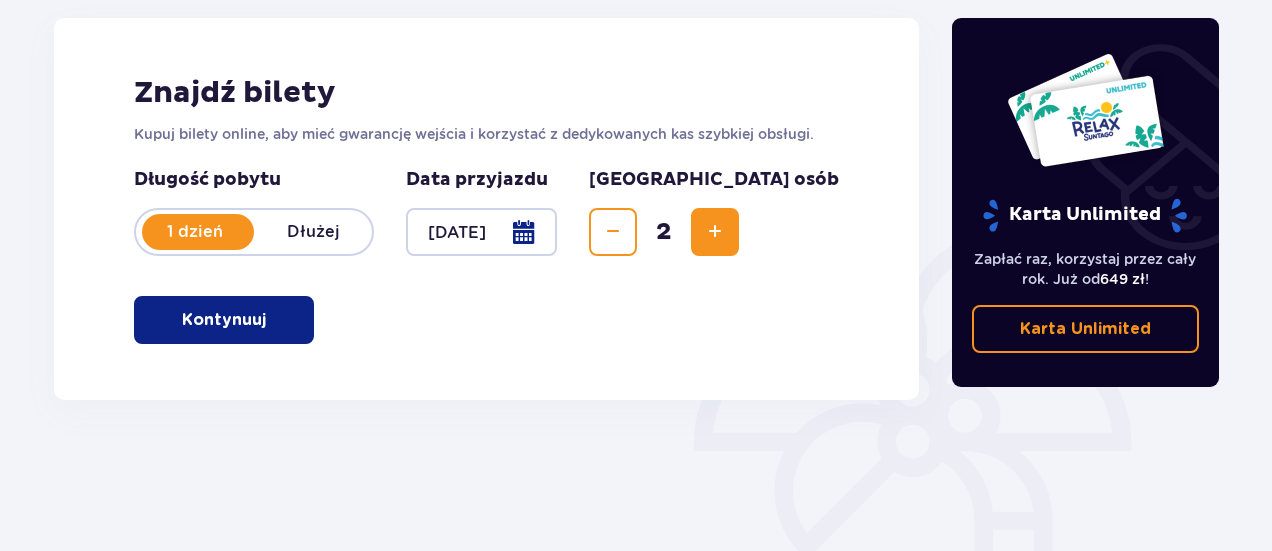 click at bounding box center [270, 320] 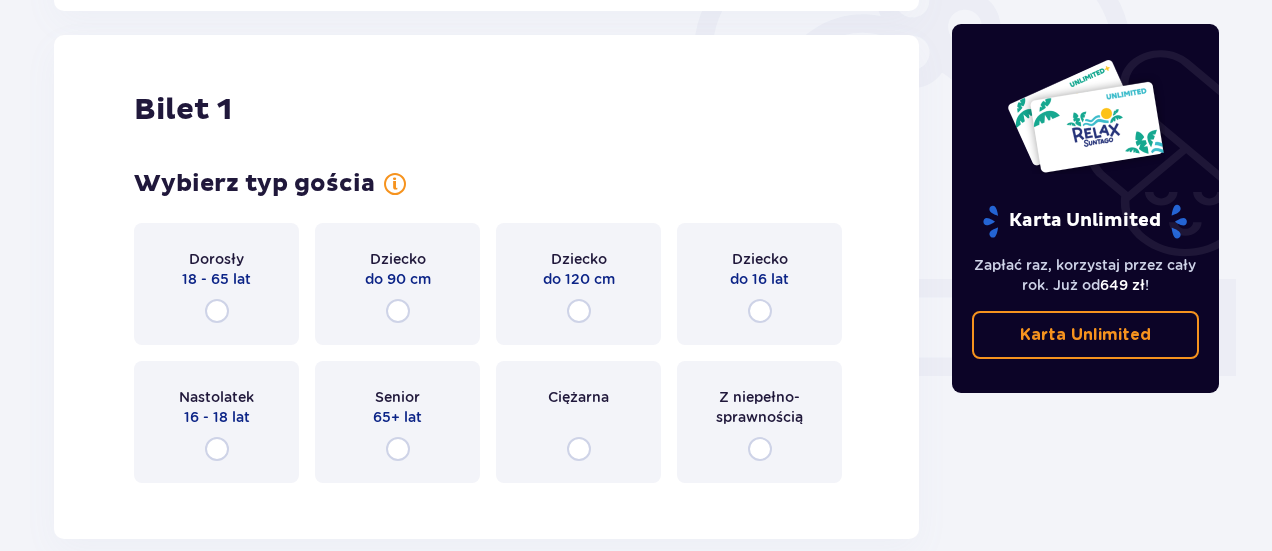 scroll, scrollTop: 668, scrollLeft: 0, axis: vertical 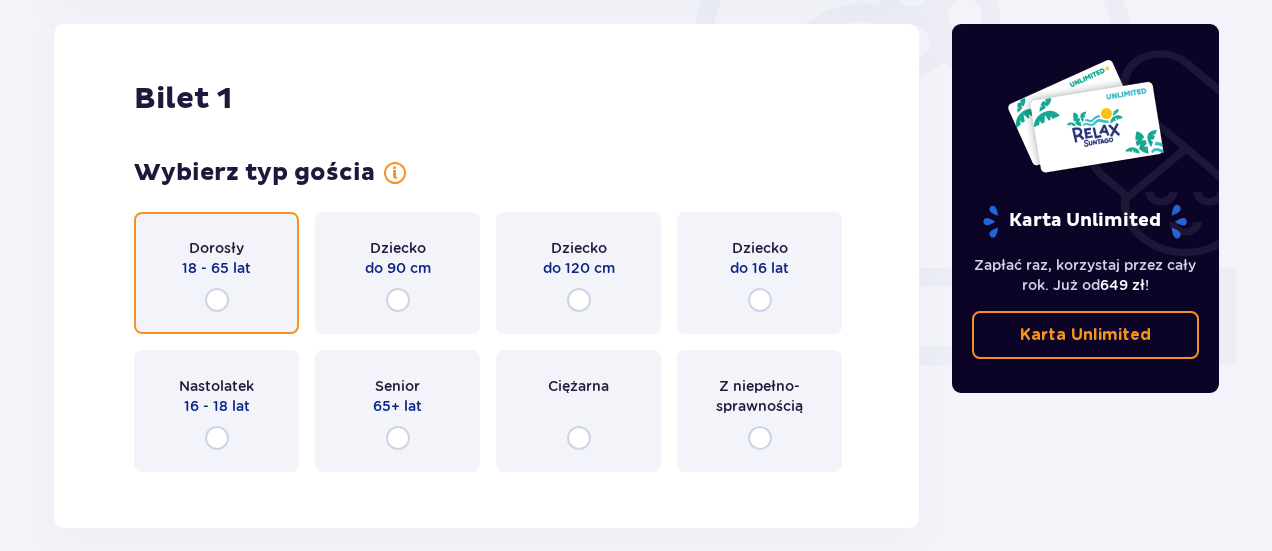 click at bounding box center (217, 300) 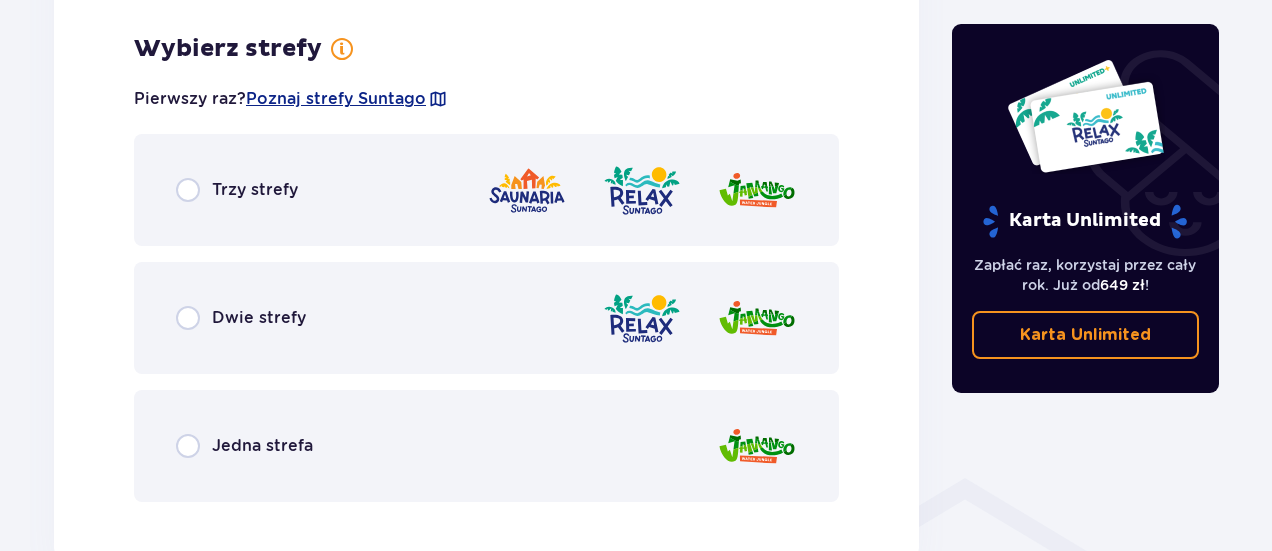scroll, scrollTop: 1156, scrollLeft: 0, axis: vertical 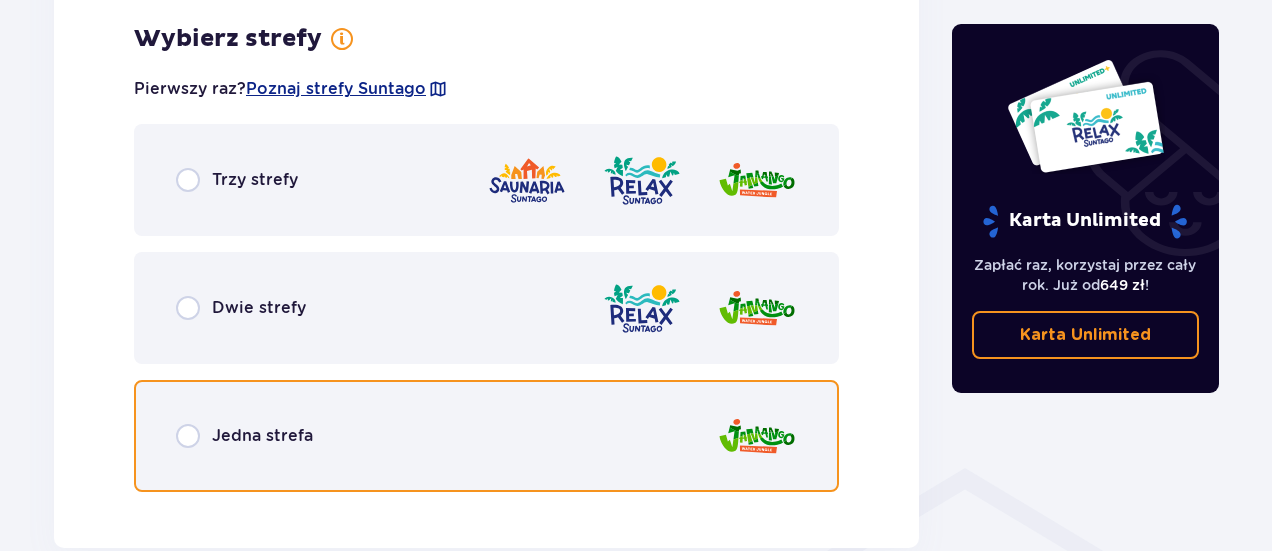 click at bounding box center (188, 436) 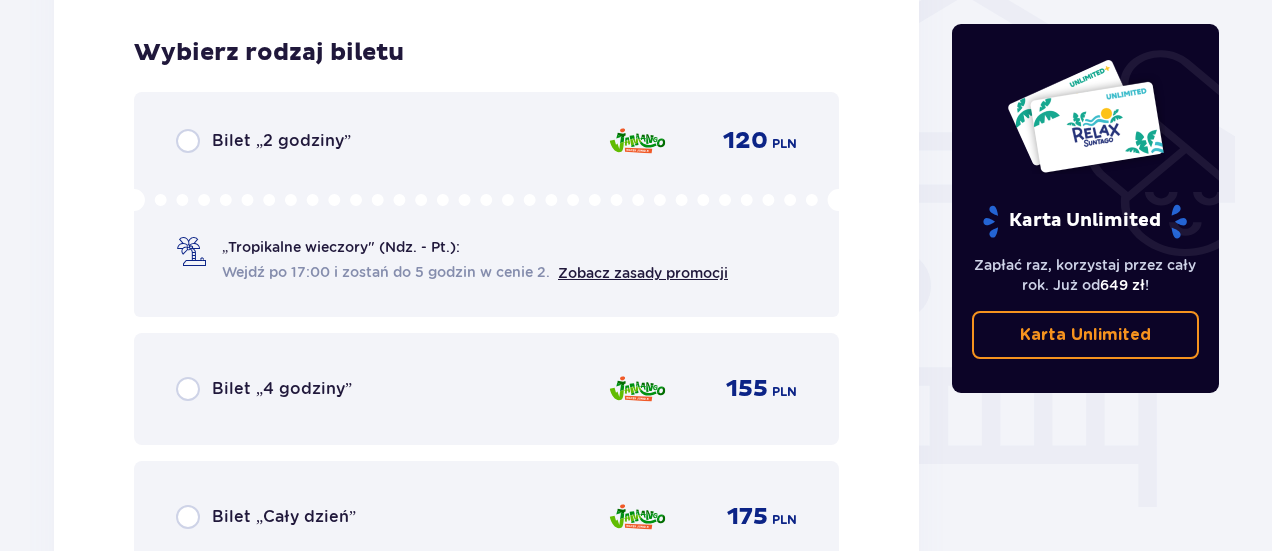 scroll, scrollTop: 1664, scrollLeft: 0, axis: vertical 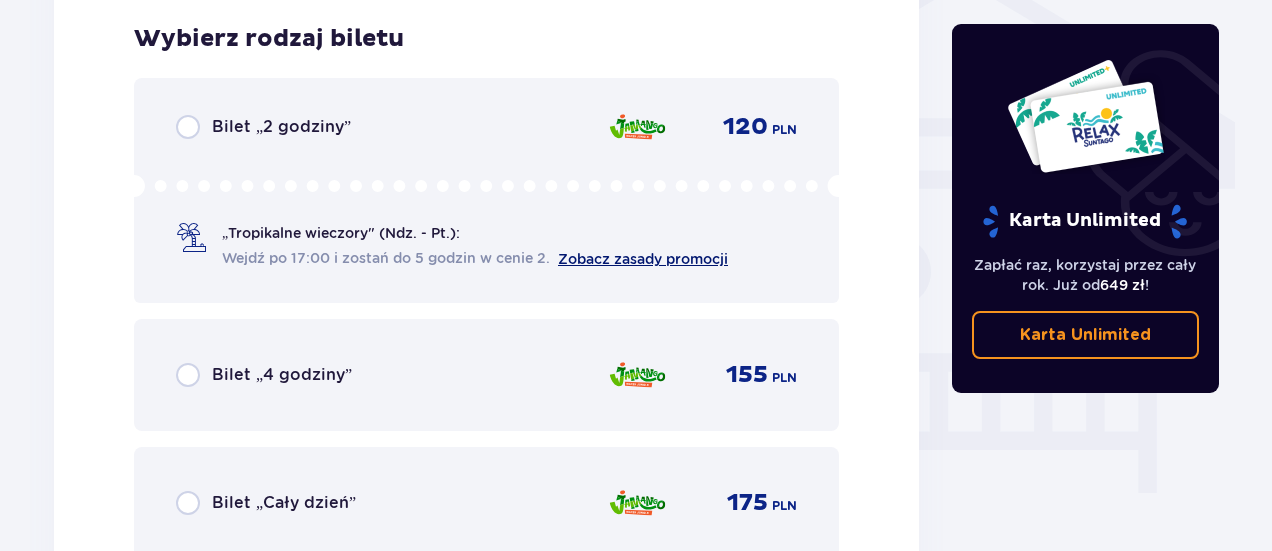 click on "Zobacz zasady promocji" at bounding box center (643, 259) 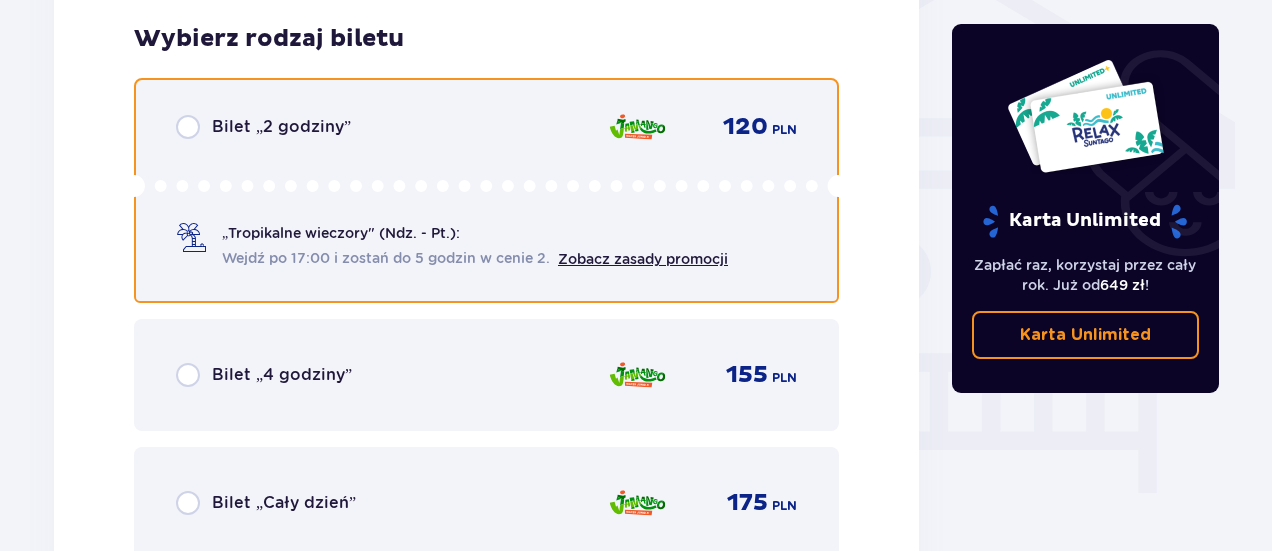 click at bounding box center (188, 127) 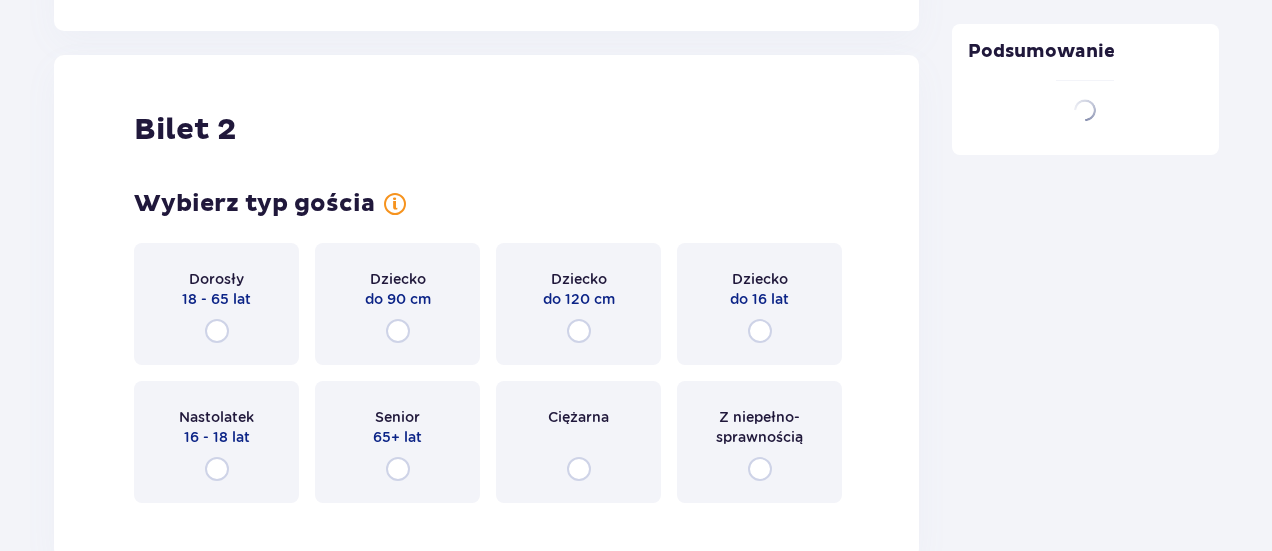 scroll, scrollTop: 2279, scrollLeft: 0, axis: vertical 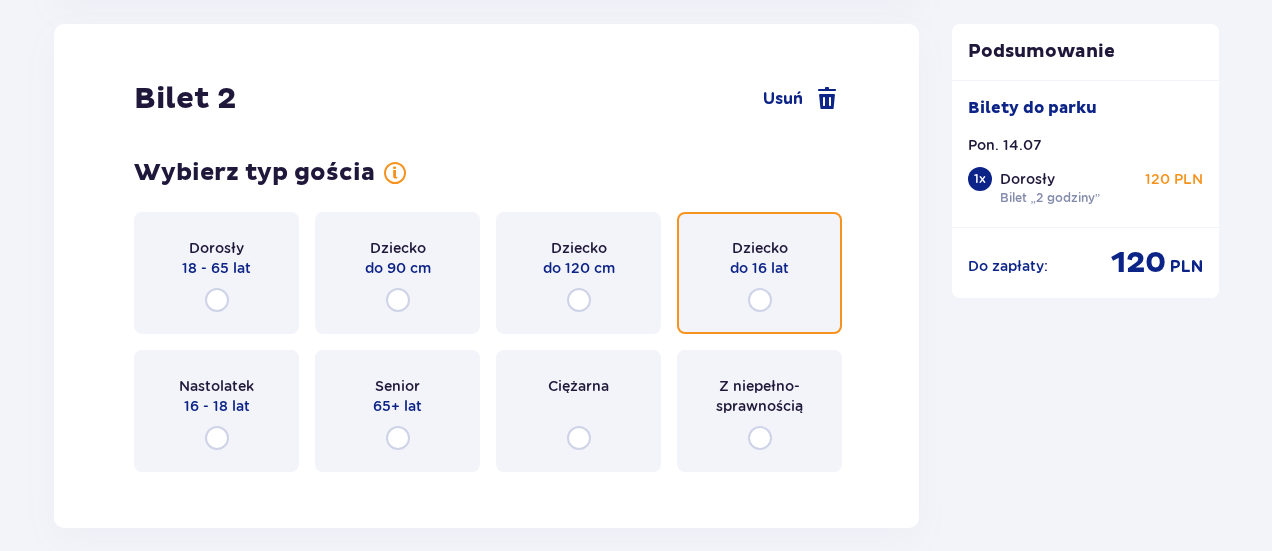 click at bounding box center [760, 300] 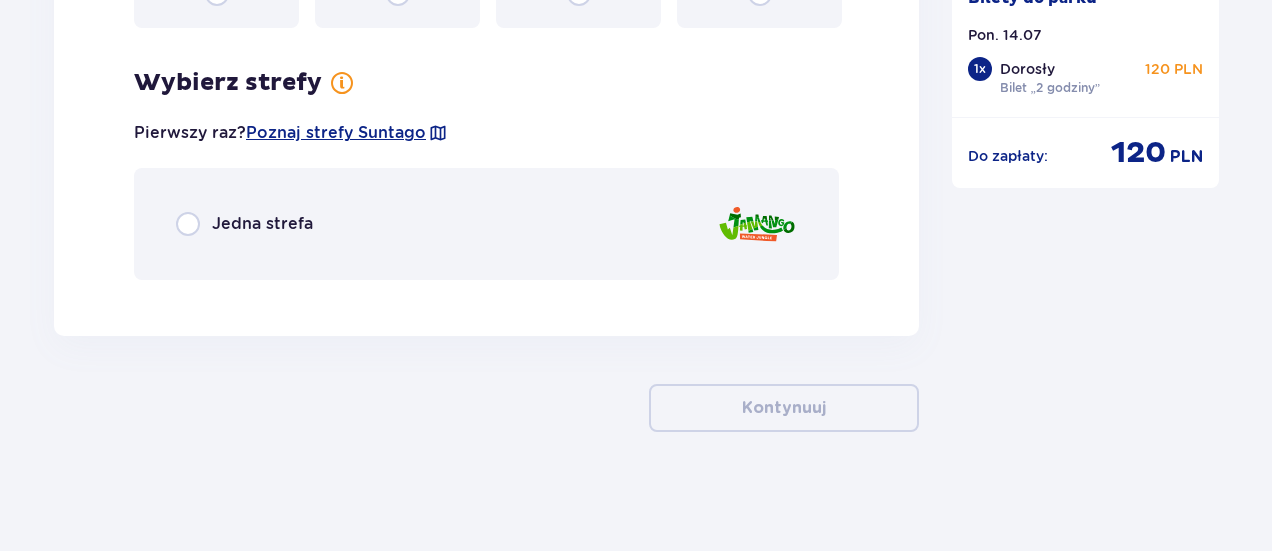 scroll, scrollTop: 2724, scrollLeft: 0, axis: vertical 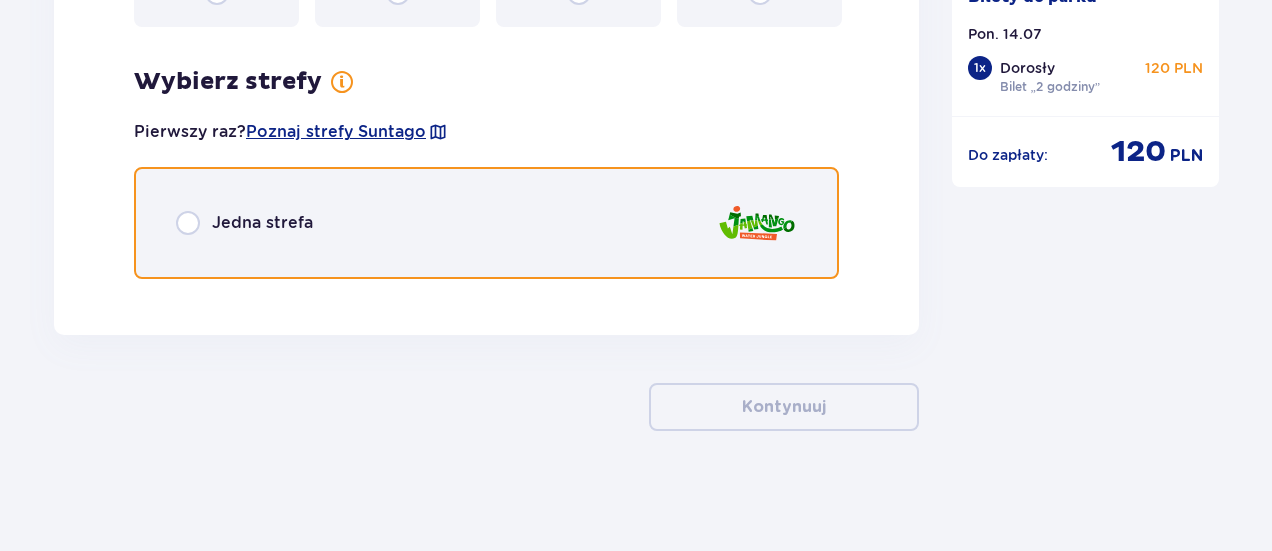 click at bounding box center (188, 223) 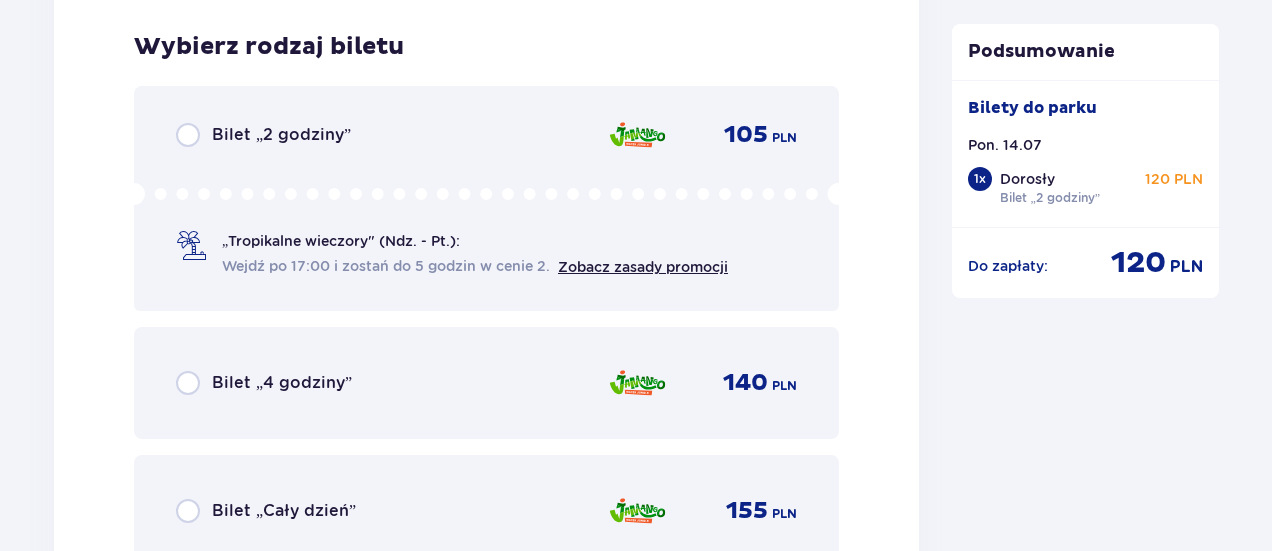 scroll, scrollTop: 3019, scrollLeft: 0, axis: vertical 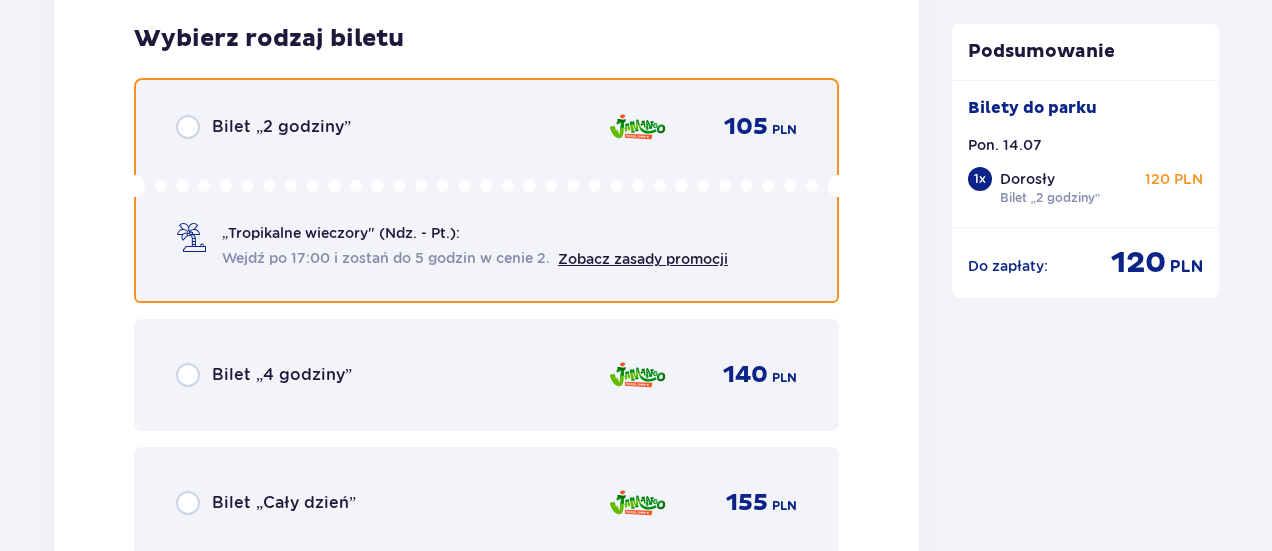 click at bounding box center [188, 127] 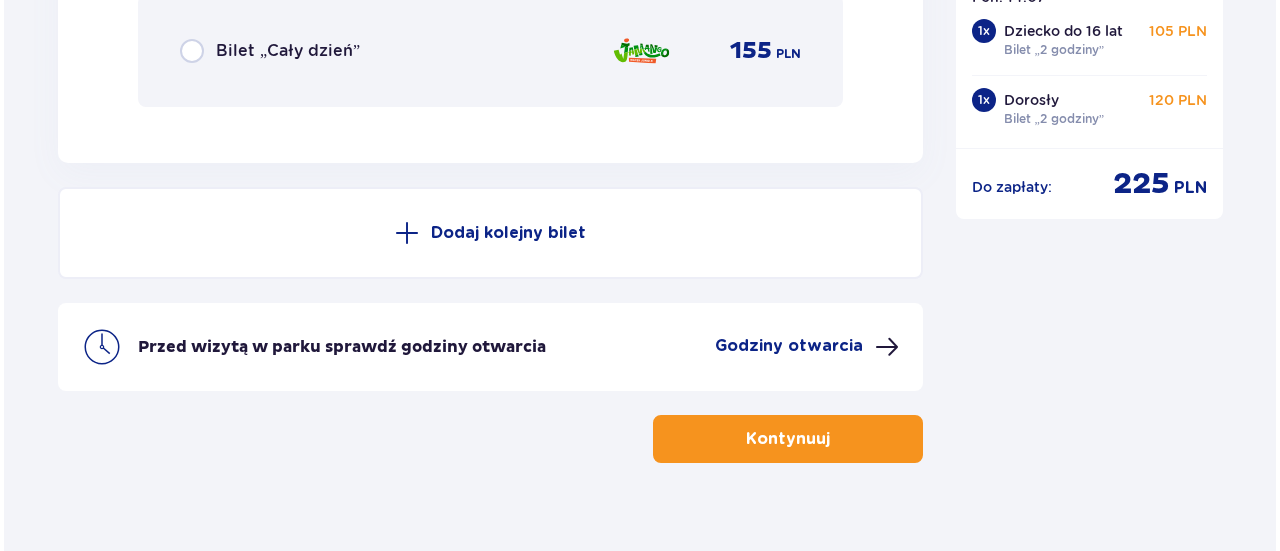 scroll, scrollTop: 3502, scrollLeft: 0, axis: vertical 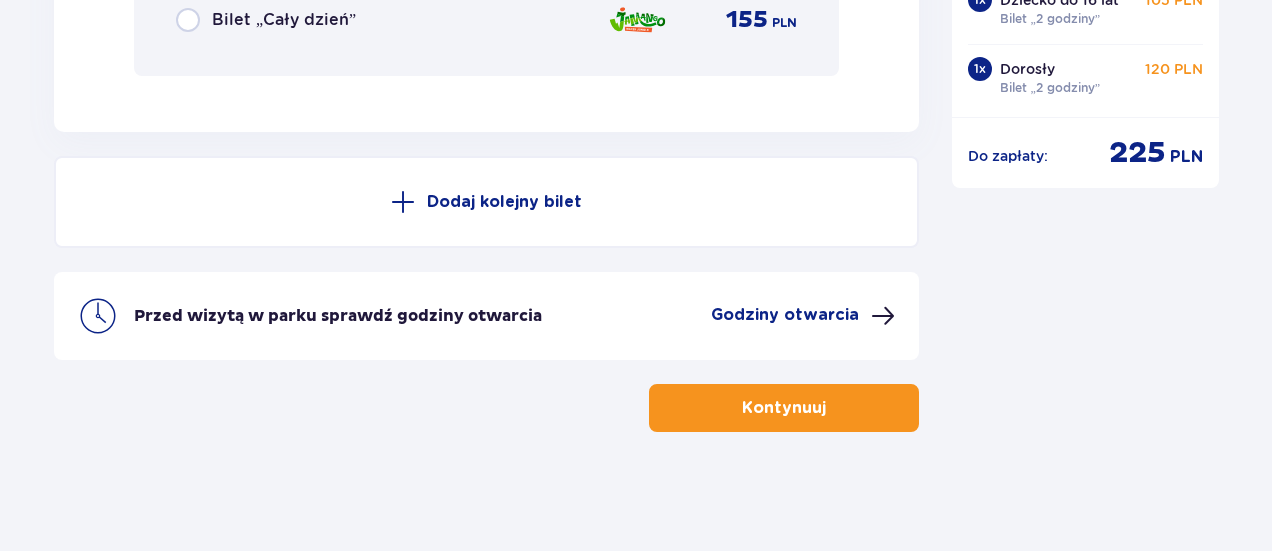 click on "Godziny otwarcia" at bounding box center [785, 315] 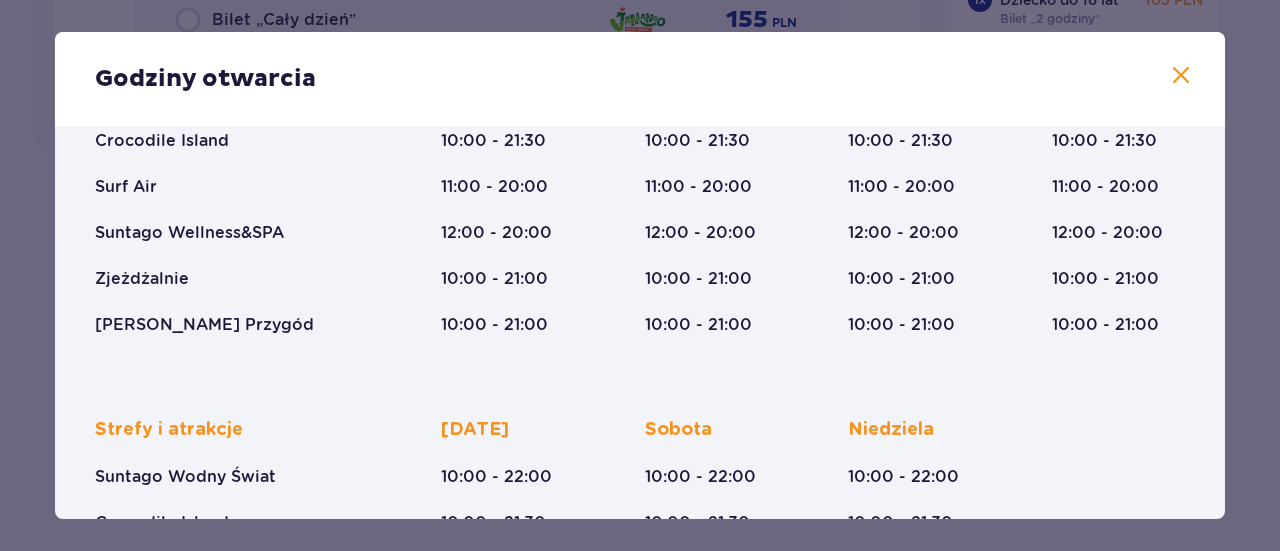 scroll, scrollTop: 0, scrollLeft: 0, axis: both 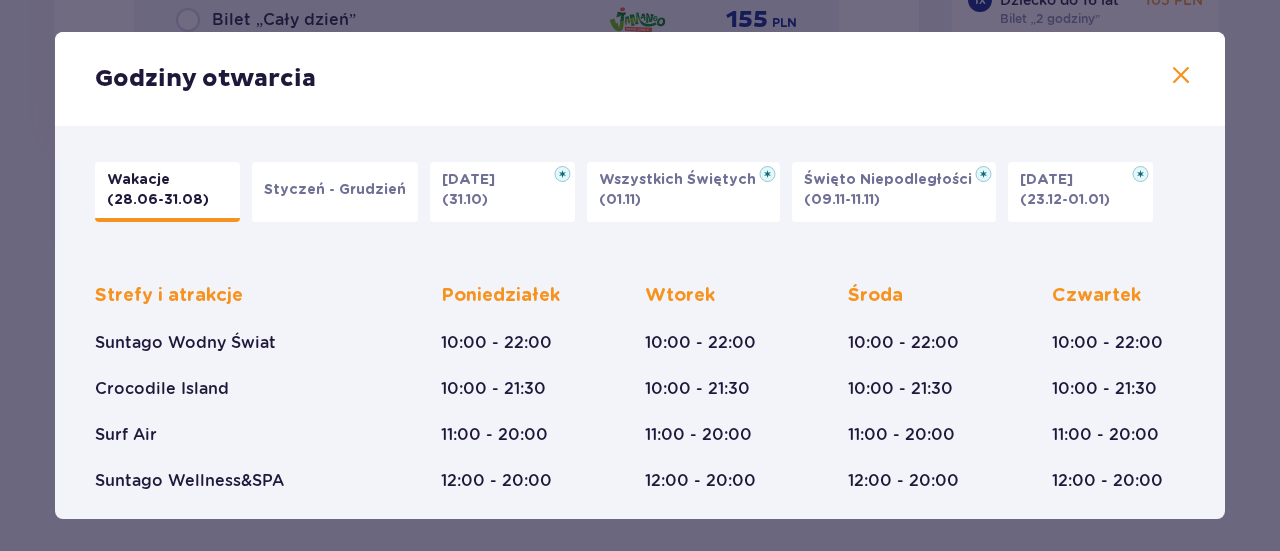 click on "Styczeń - Grudzień" at bounding box center (335, 192) 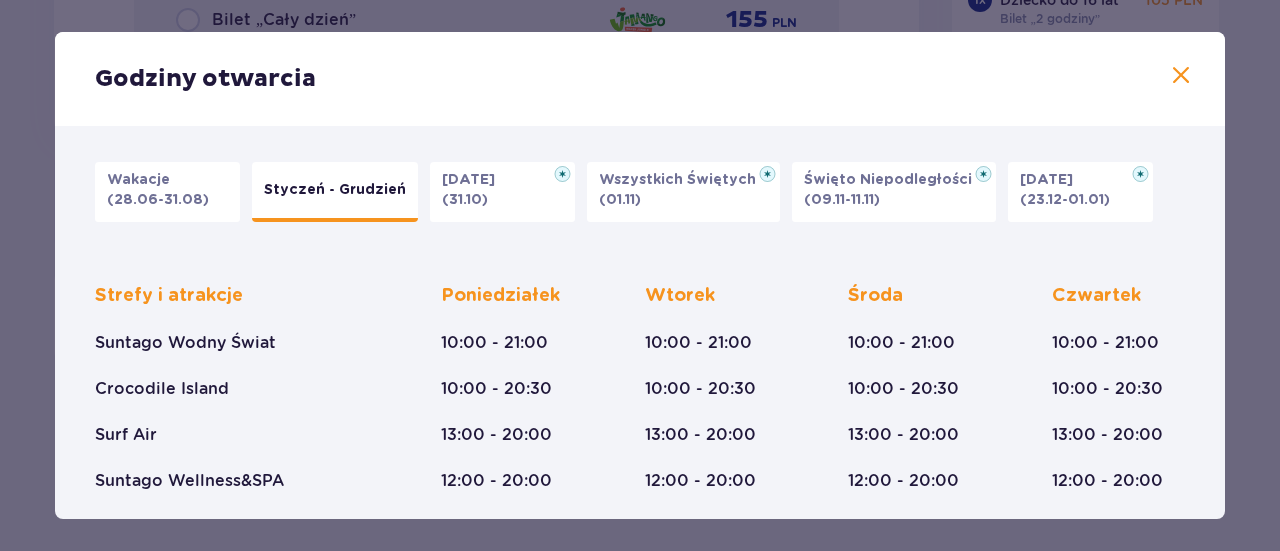 click on "(28.06-31.08)" at bounding box center [158, 200] 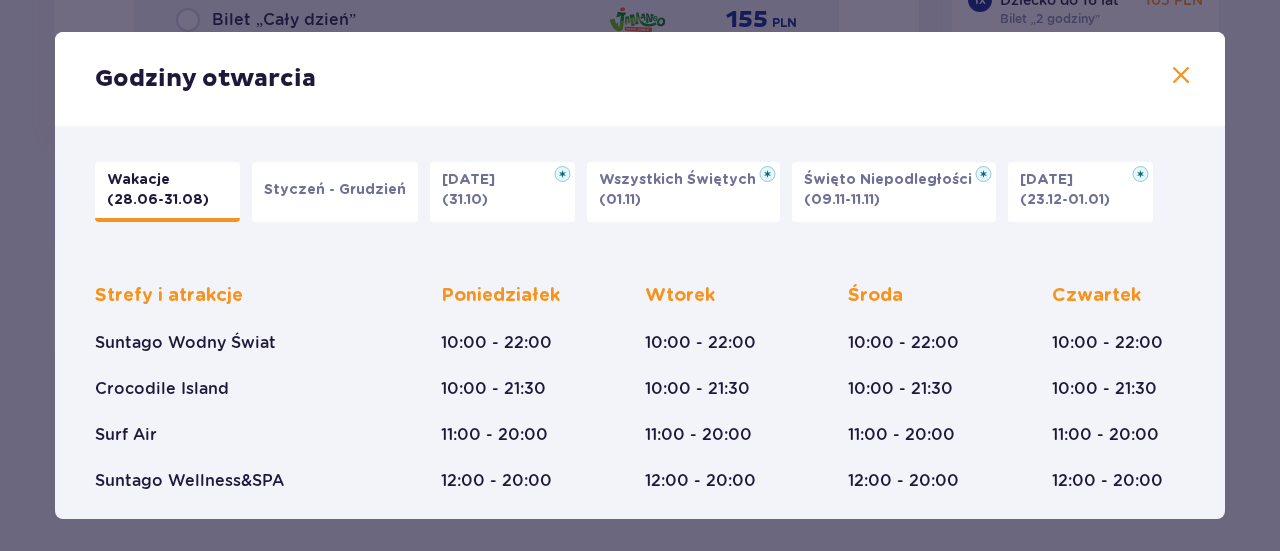 click on "Styczeń - Grudzień" at bounding box center [335, 192] 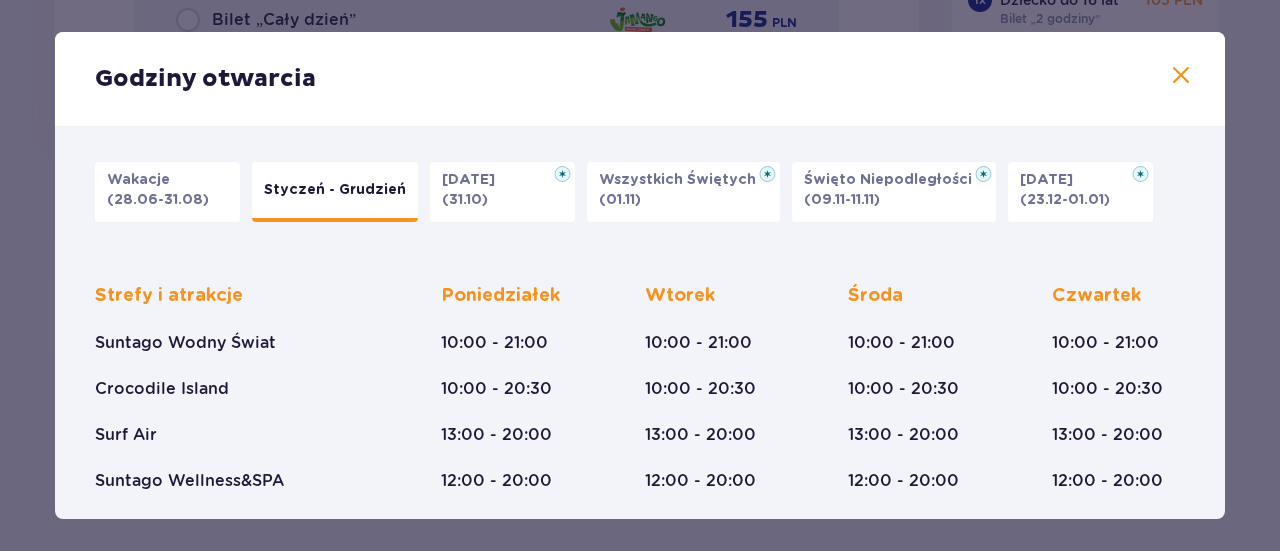 click on "Wakacje  (28.06-31.08)" at bounding box center [167, 192] 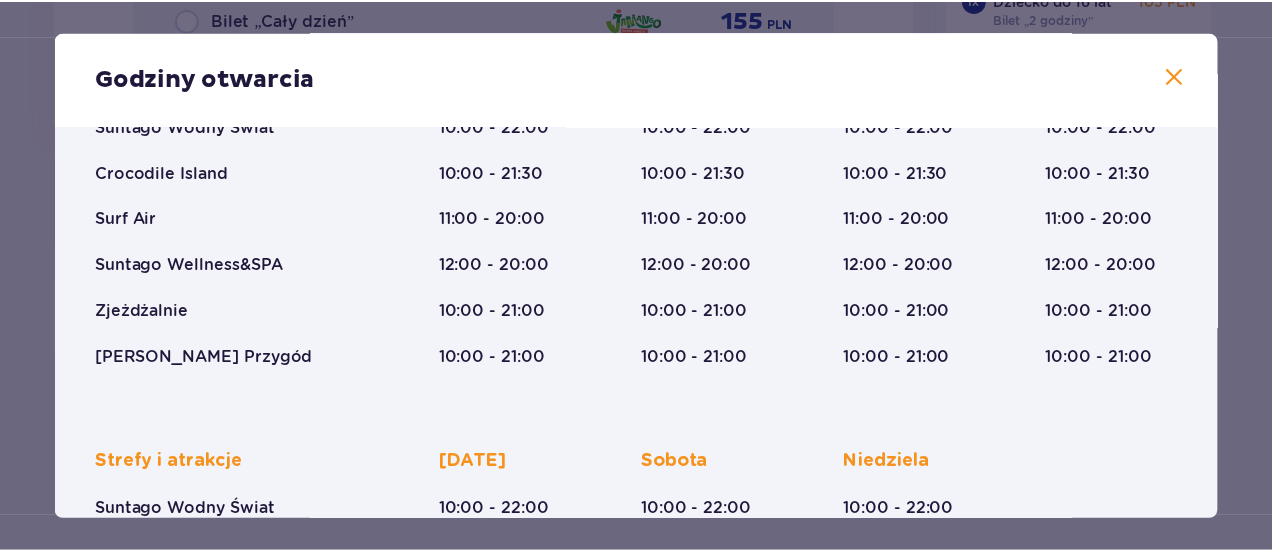 scroll, scrollTop: 86, scrollLeft: 0, axis: vertical 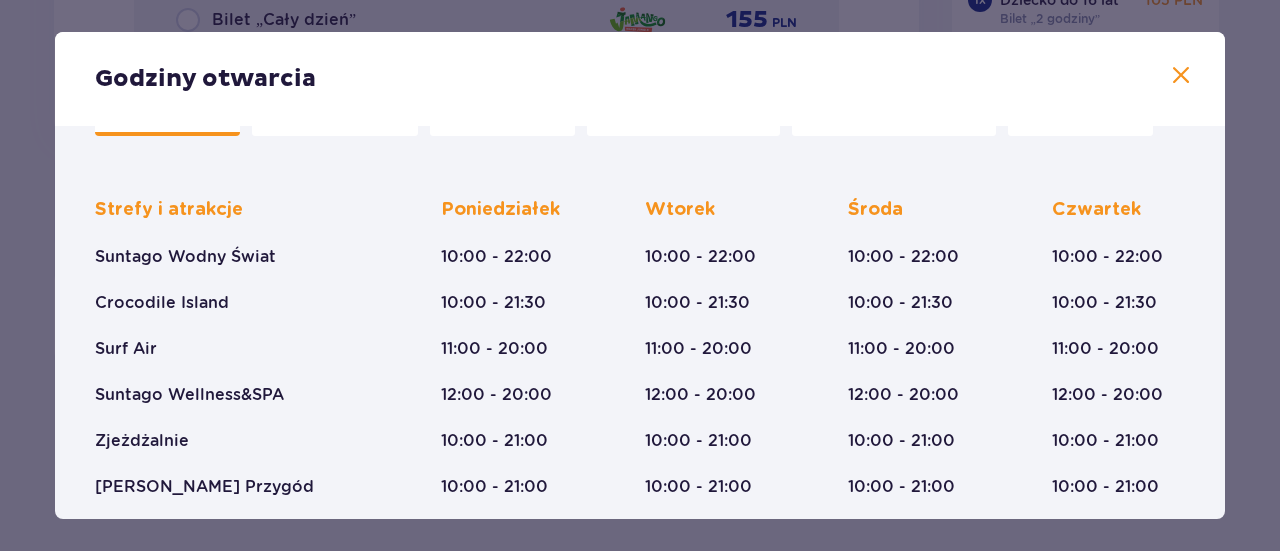 click at bounding box center (1181, 76) 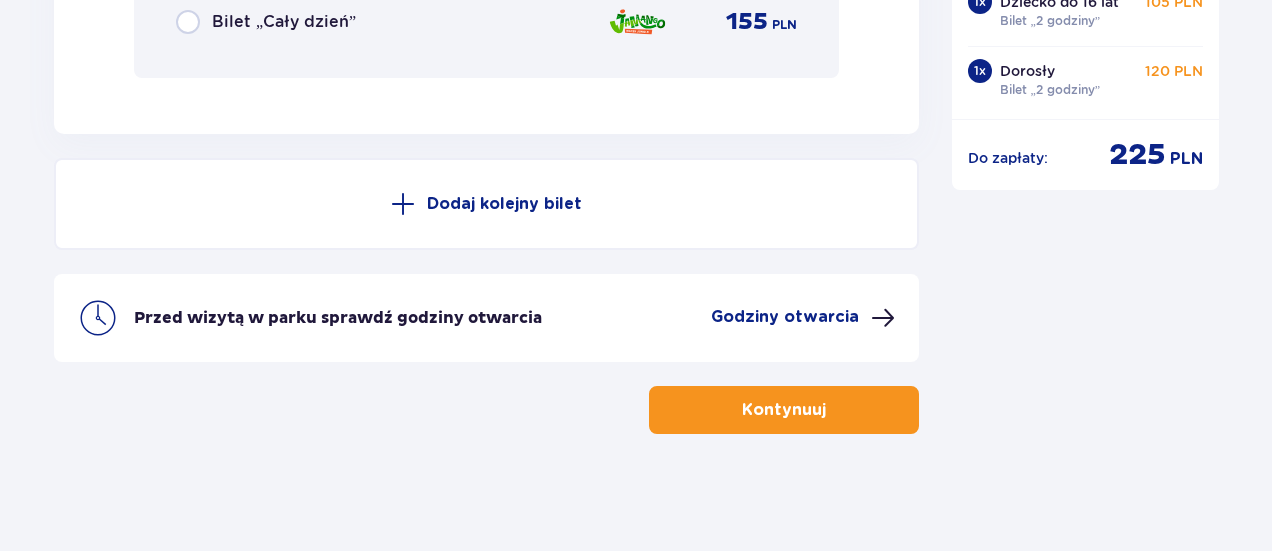 scroll, scrollTop: 3502, scrollLeft: 0, axis: vertical 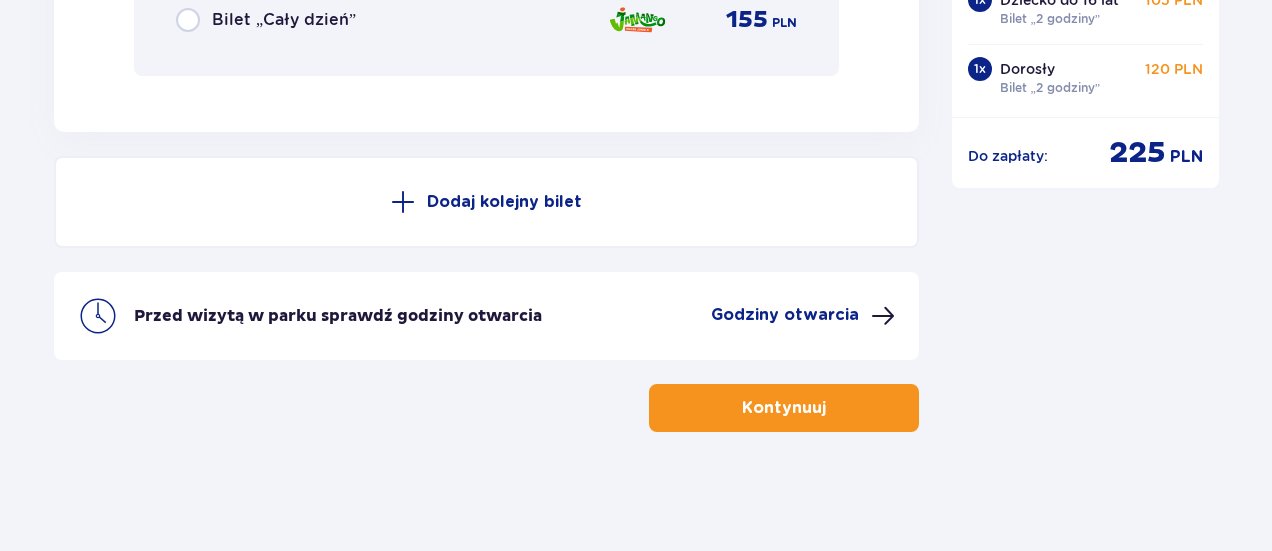 click on "Kontynuuj" at bounding box center (784, 408) 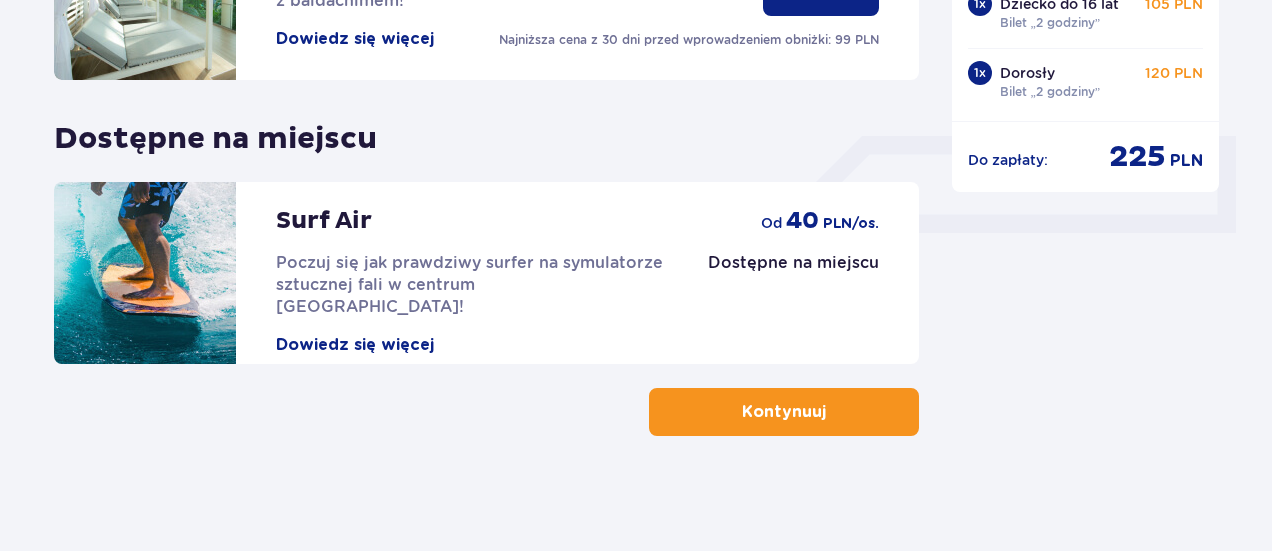 scroll, scrollTop: 804, scrollLeft: 0, axis: vertical 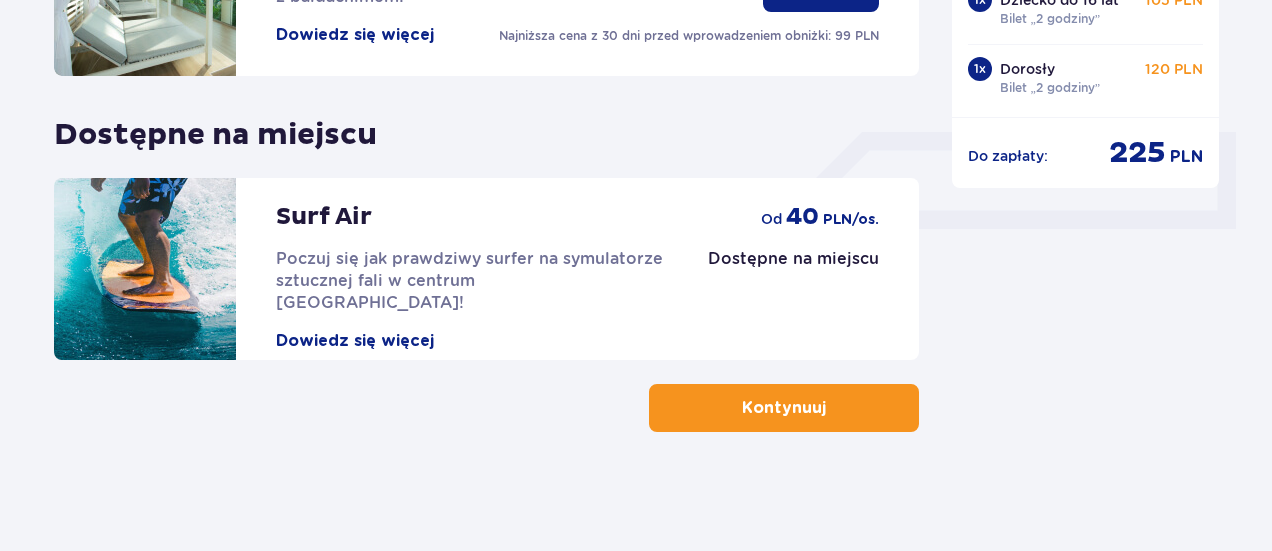 click at bounding box center [830, 408] 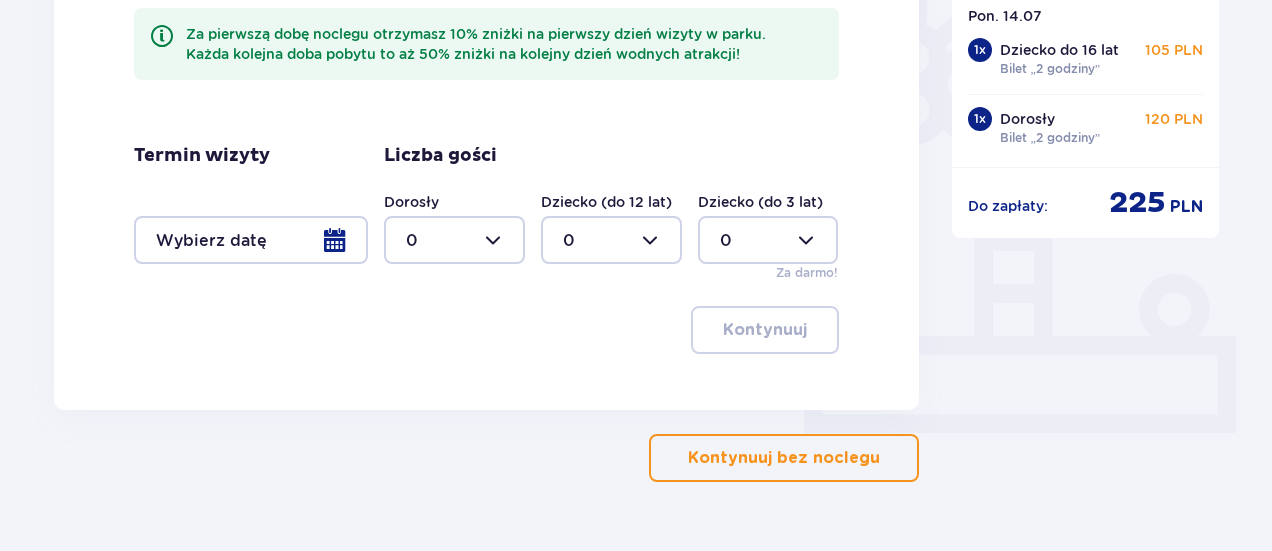 scroll, scrollTop: 650, scrollLeft: 0, axis: vertical 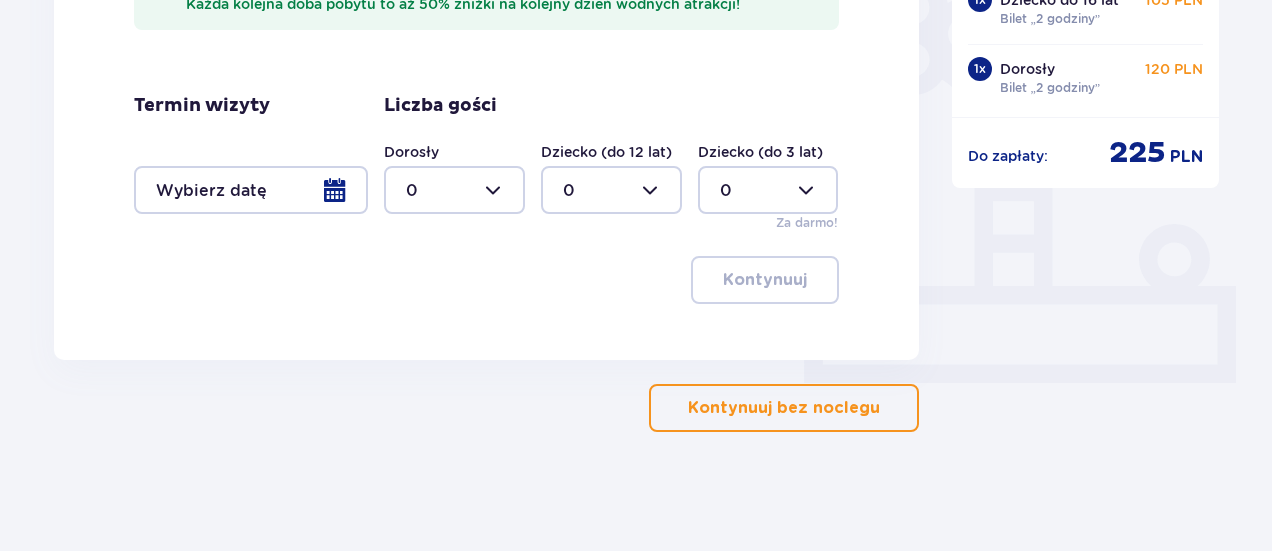 click on "Kontynuuj bez noclegu" at bounding box center (784, 408) 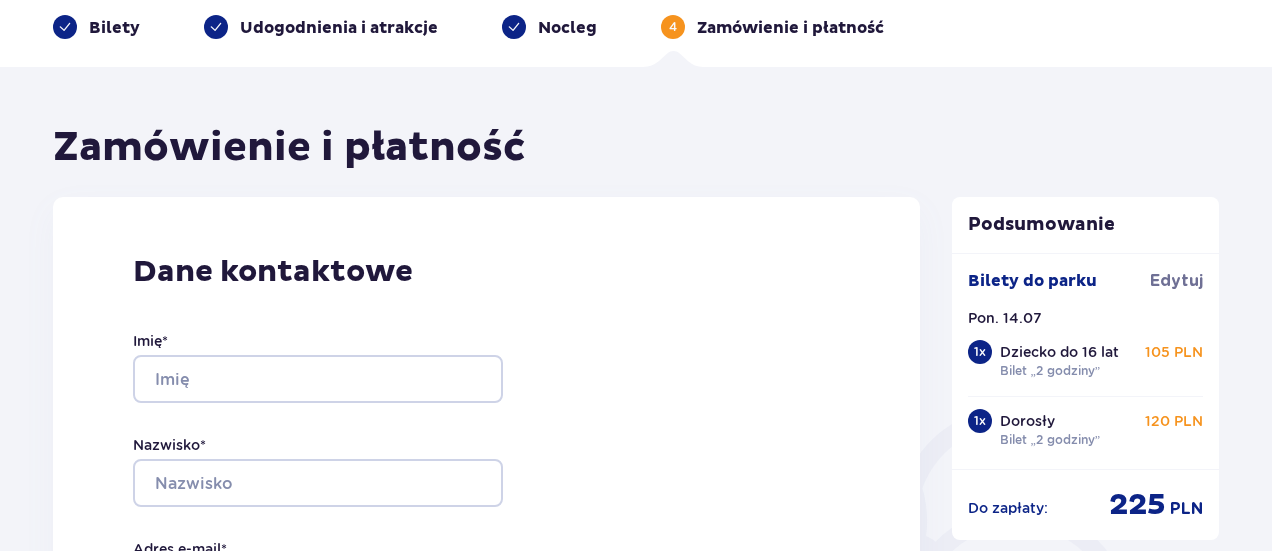 scroll, scrollTop: 0, scrollLeft: 0, axis: both 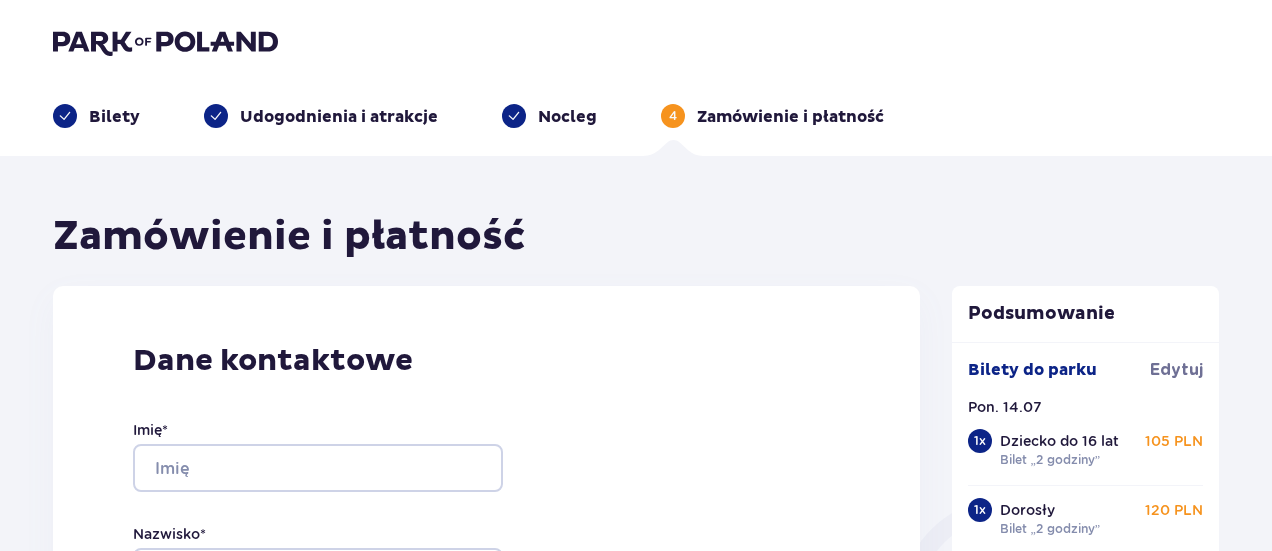 click at bounding box center [165, 42] 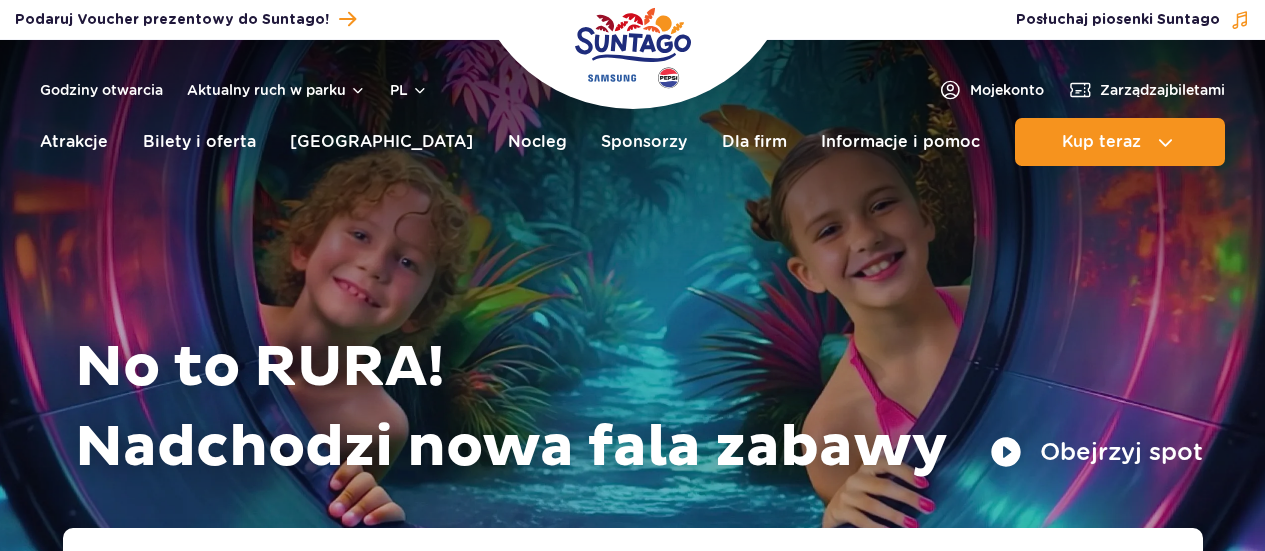 scroll, scrollTop: 0, scrollLeft: 0, axis: both 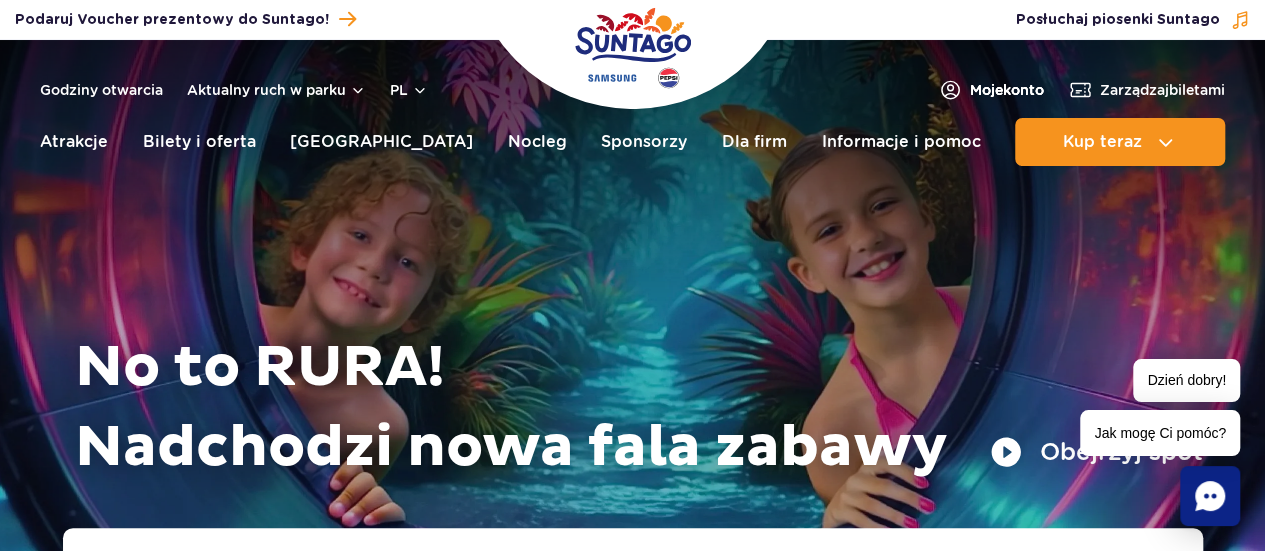 click on "Moje  konto" at bounding box center [1007, 90] 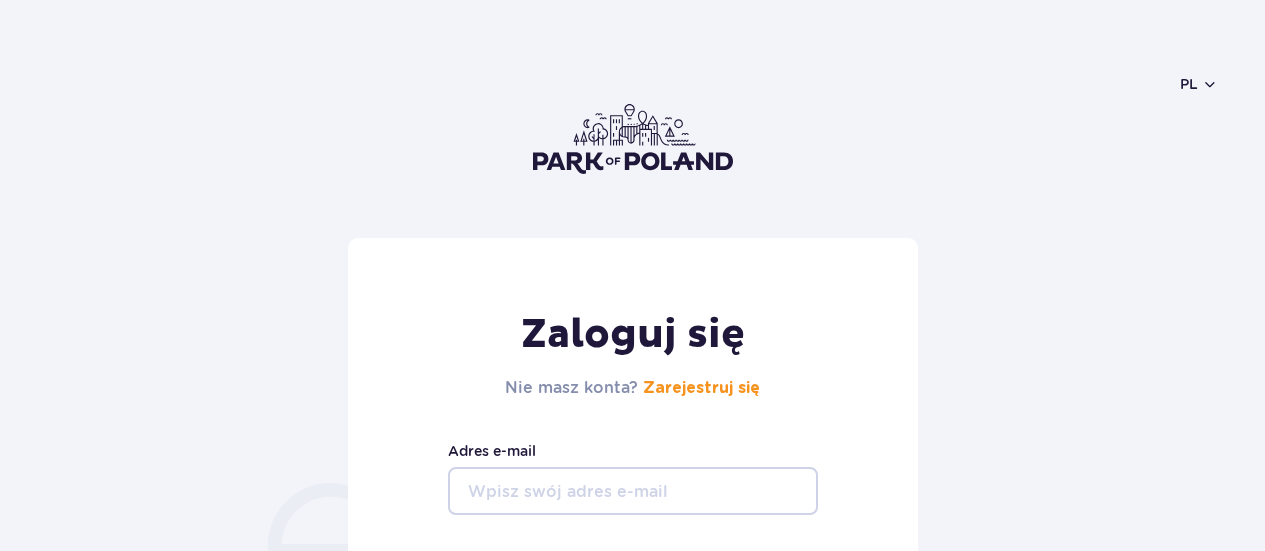 scroll, scrollTop: 0, scrollLeft: 0, axis: both 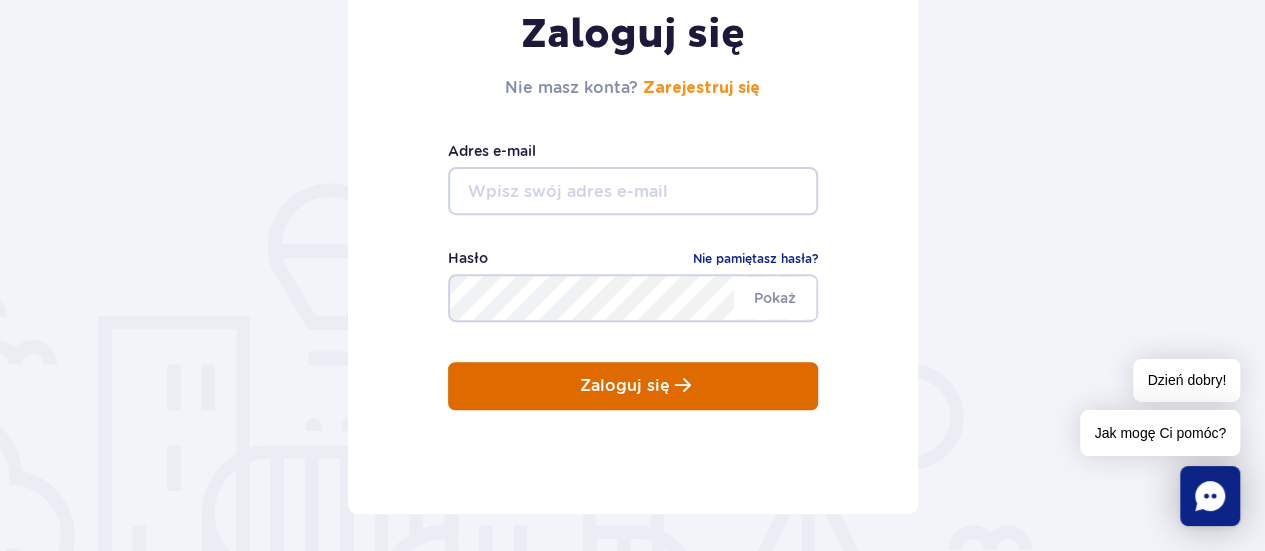 type on "[EMAIL_ADDRESS][DOMAIN_NAME]" 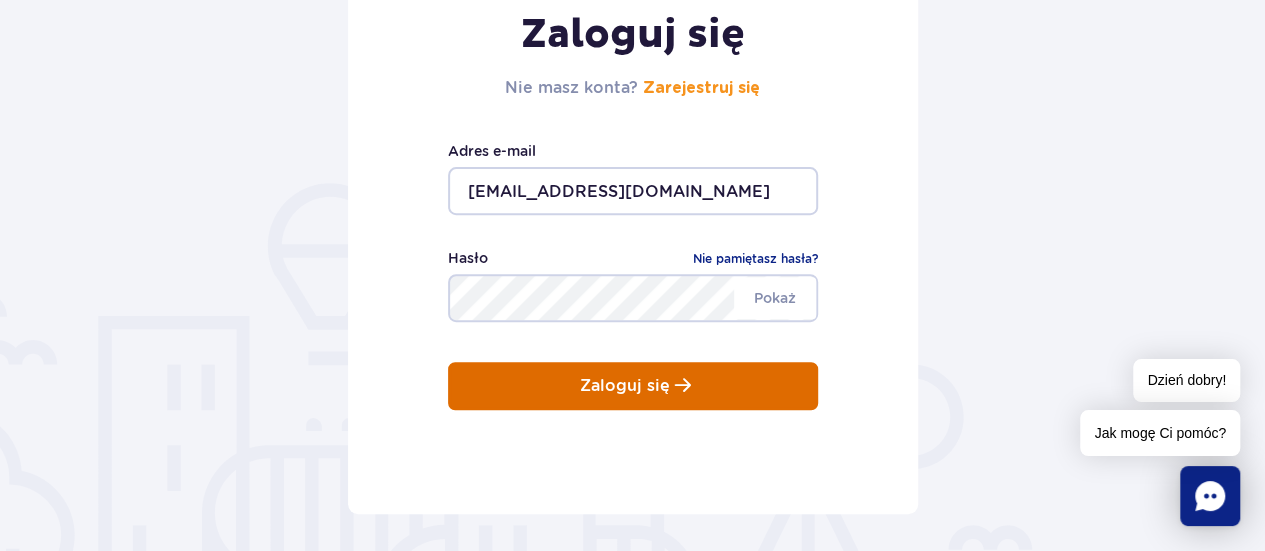 click on "Zaloguj się" at bounding box center [625, 386] 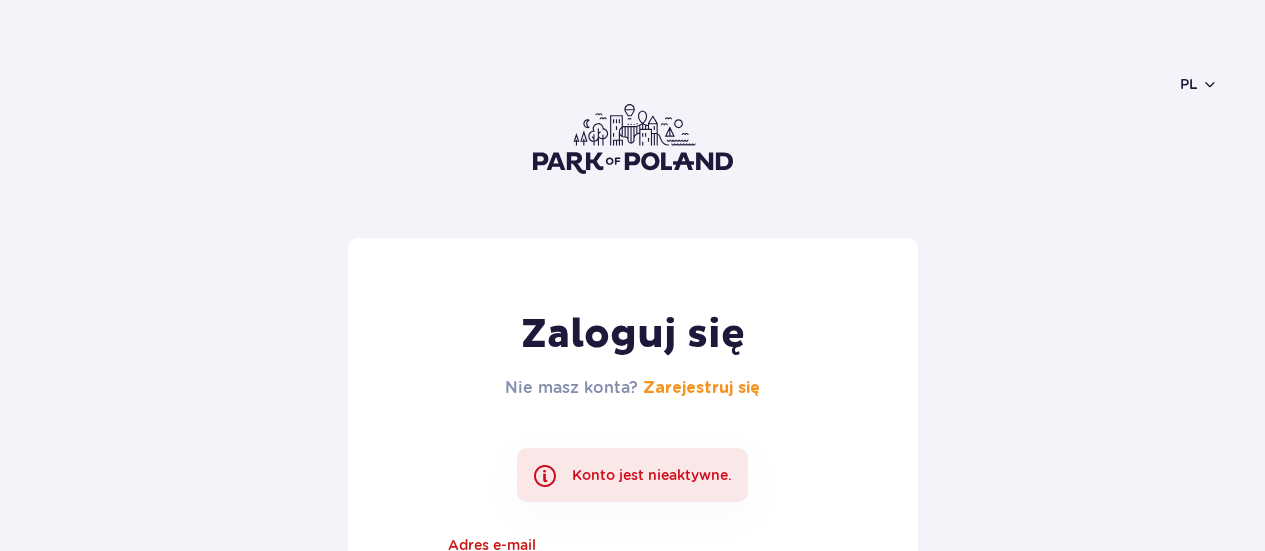 scroll, scrollTop: 0, scrollLeft: 0, axis: both 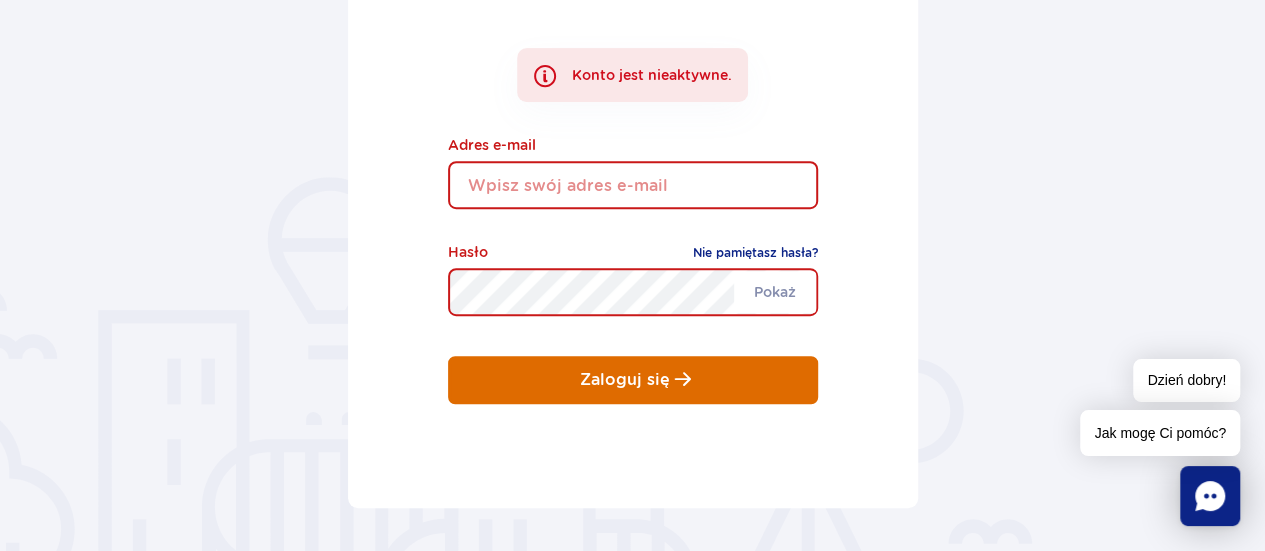type on "[EMAIL_ADDRESS][DOMAIN_NAME]" 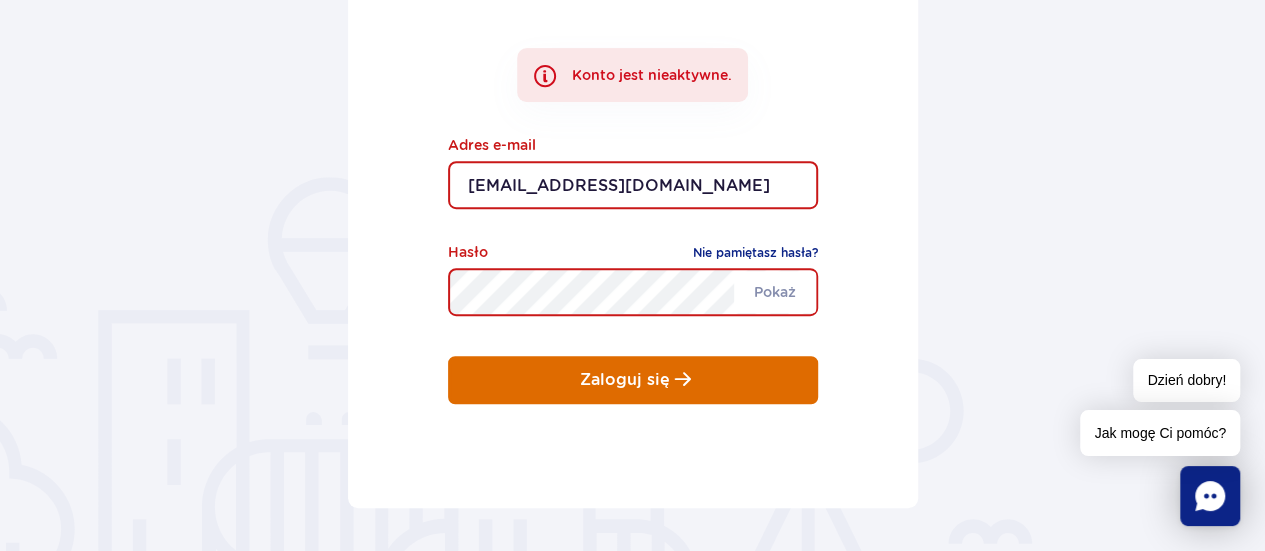 click on "Zaloguj się" at bounding box center [625, 380] 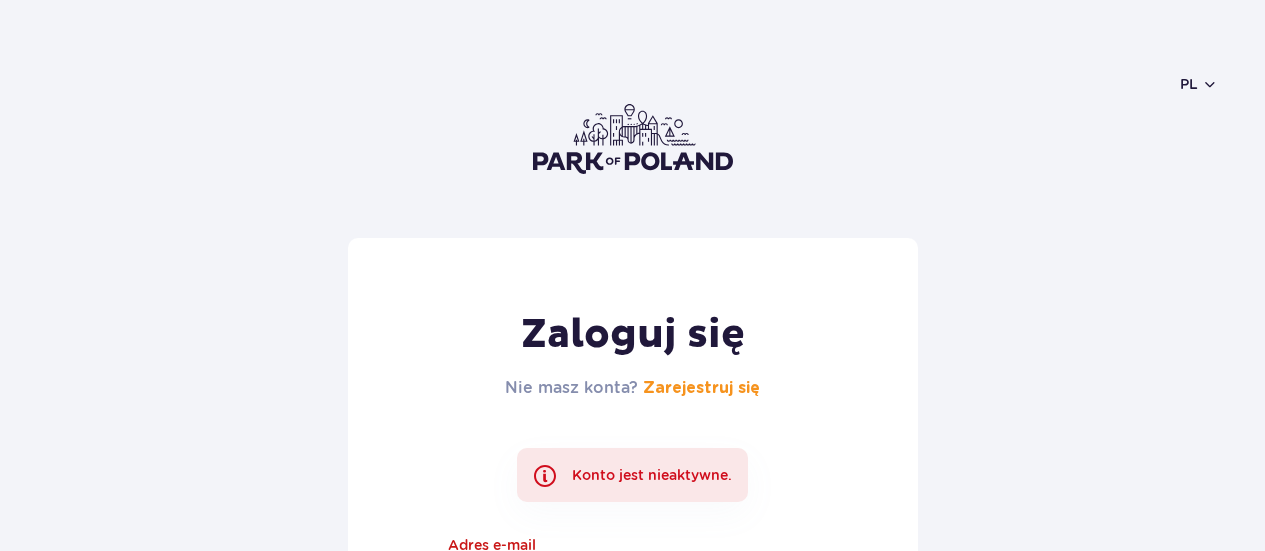 scroll, scrollTop: 0, scrollLeft: 0, axis: both 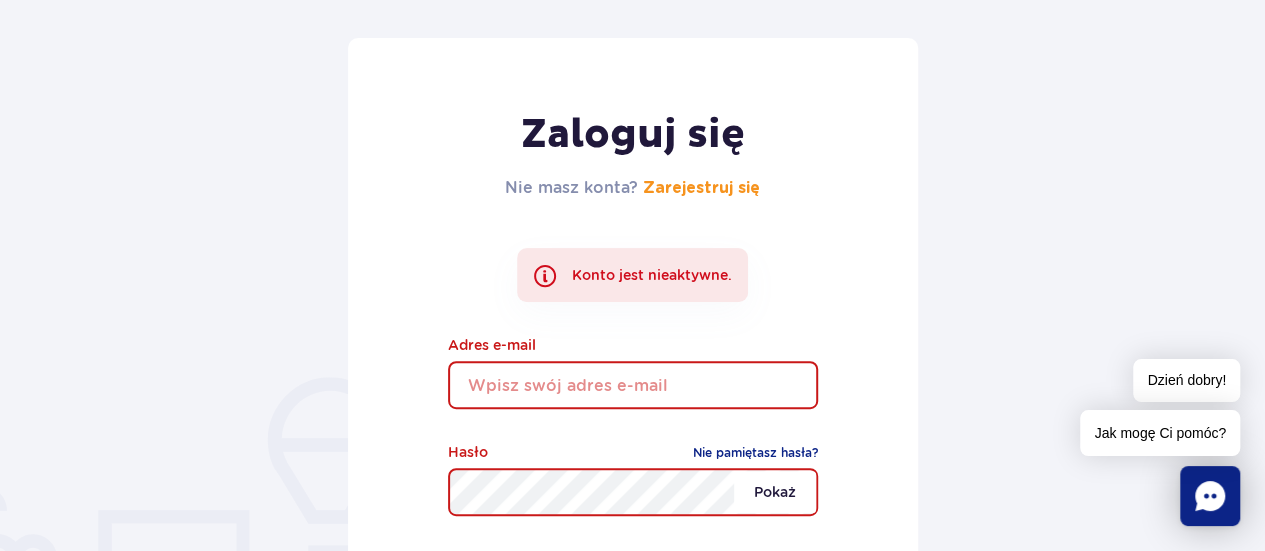 type on "[EMAIL_ADDRESS][DOMAIN_NAME]" 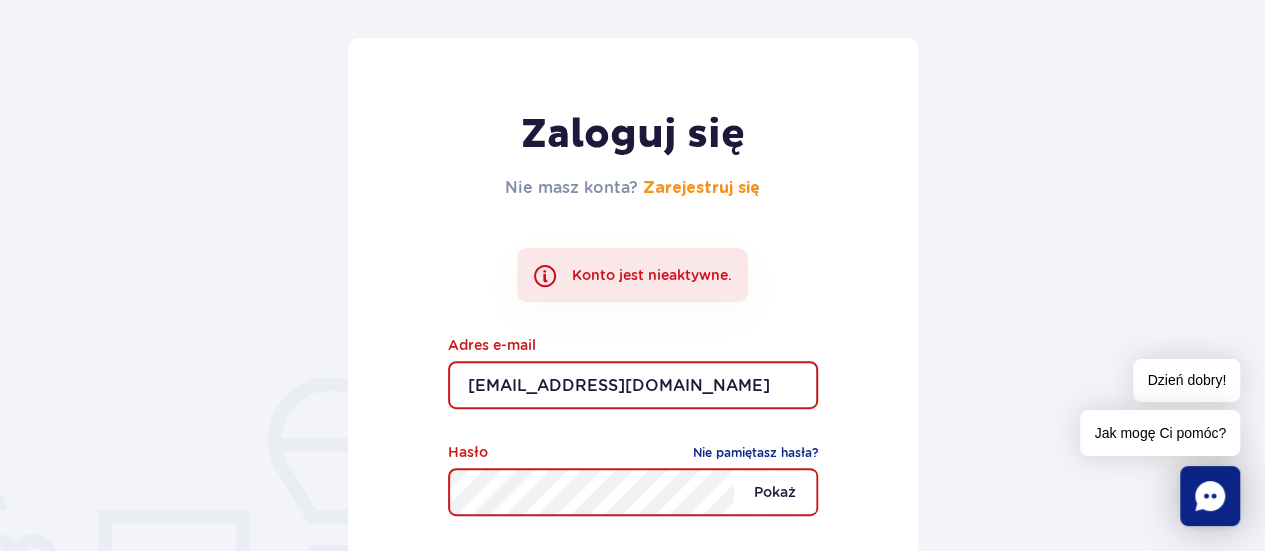 click on "Pokaż" at bounding box center [775, 492] 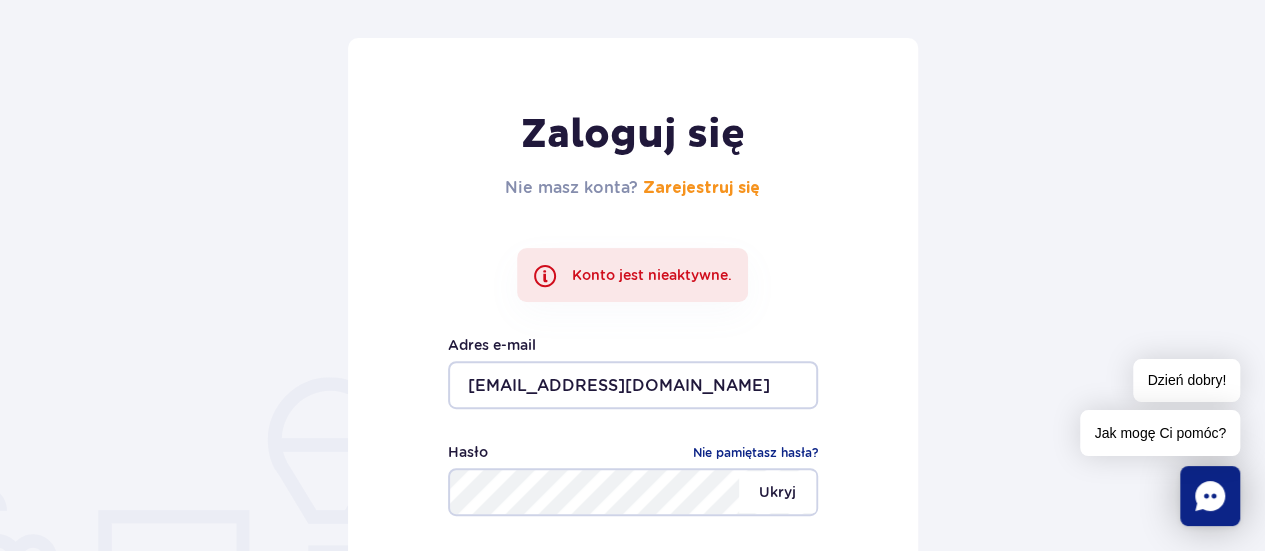 click on "Ukryj" at bounding box center [777, 492] 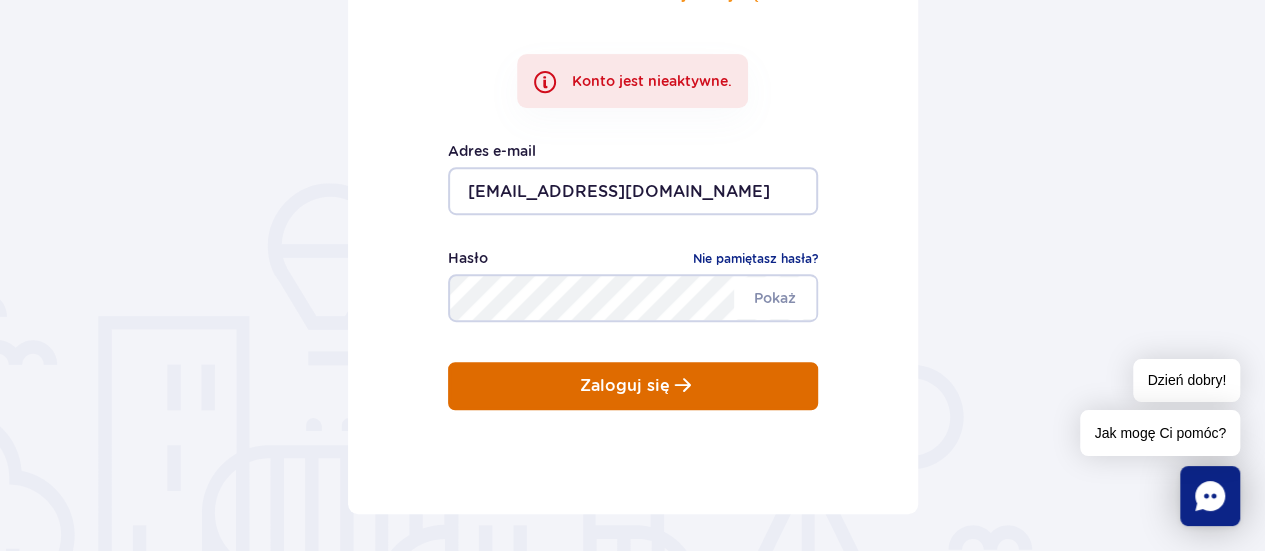 scroll, scrollTop: 400, scrollLeft: 0, axis: vertical 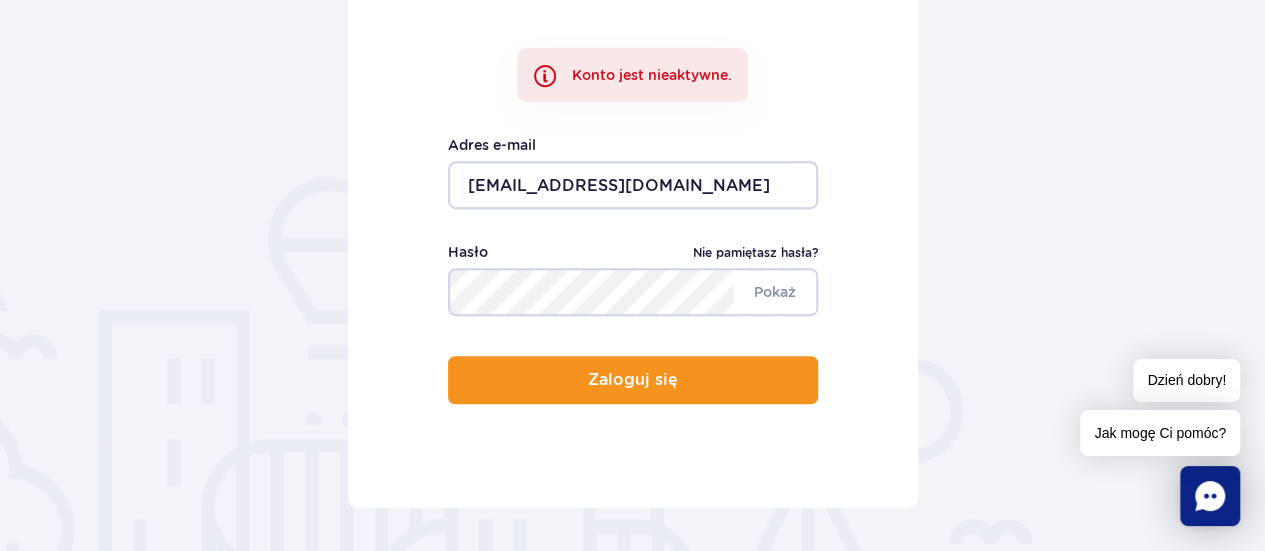 click on "Nie pamiętasz hasła?" at bounding box center (755, 253) 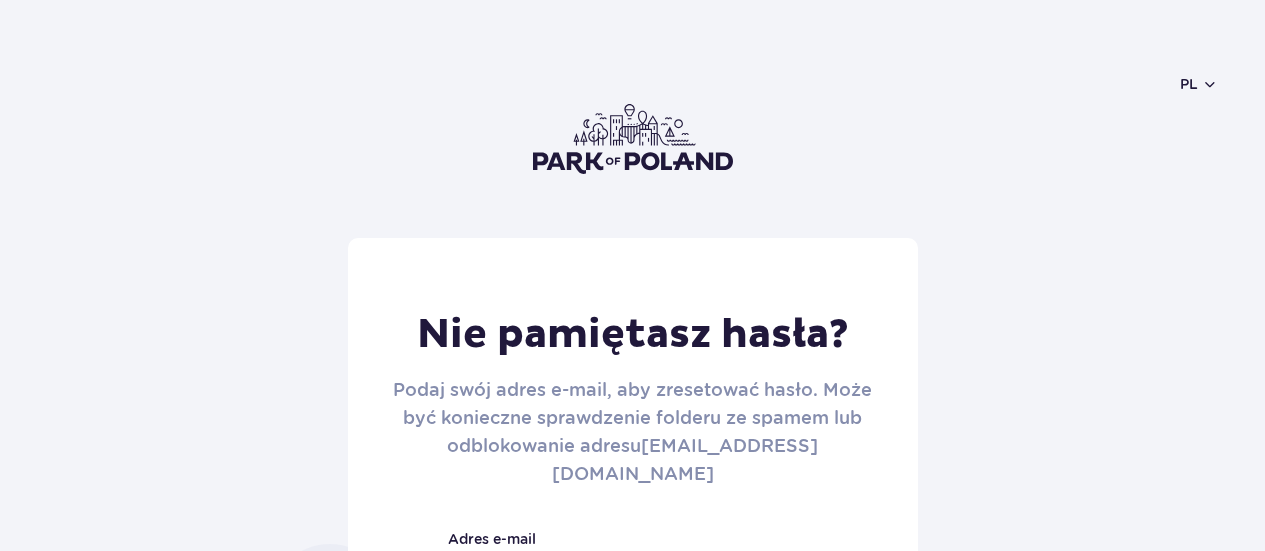 scroll, scrollTop: 0, scrollLeft: 0, axis: both 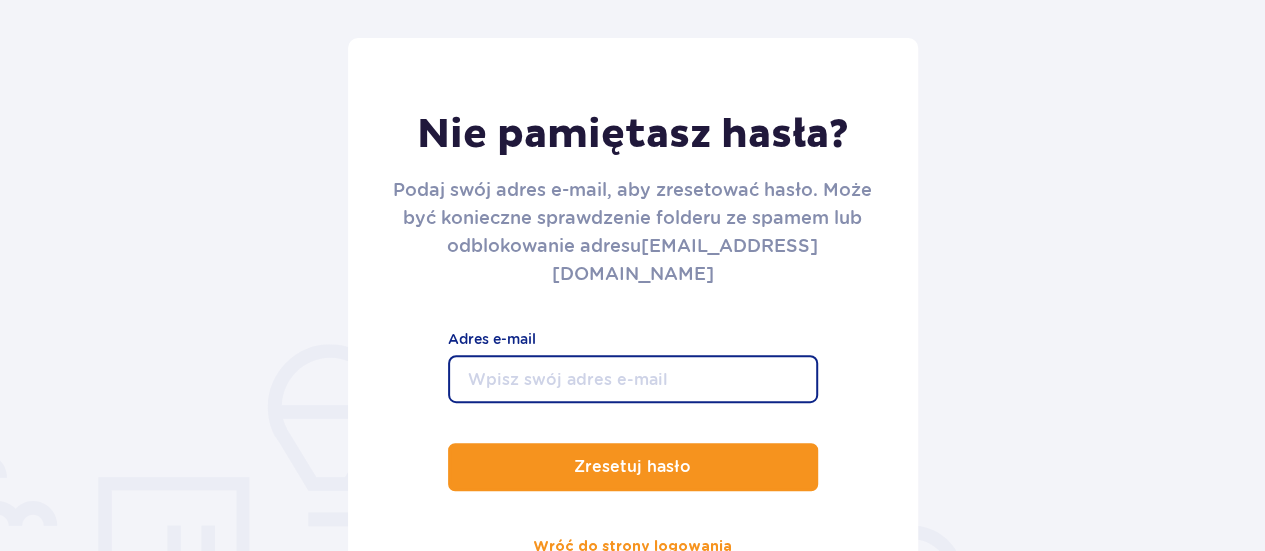 click on "Adres e-mail" at bounding box center [633, 379] 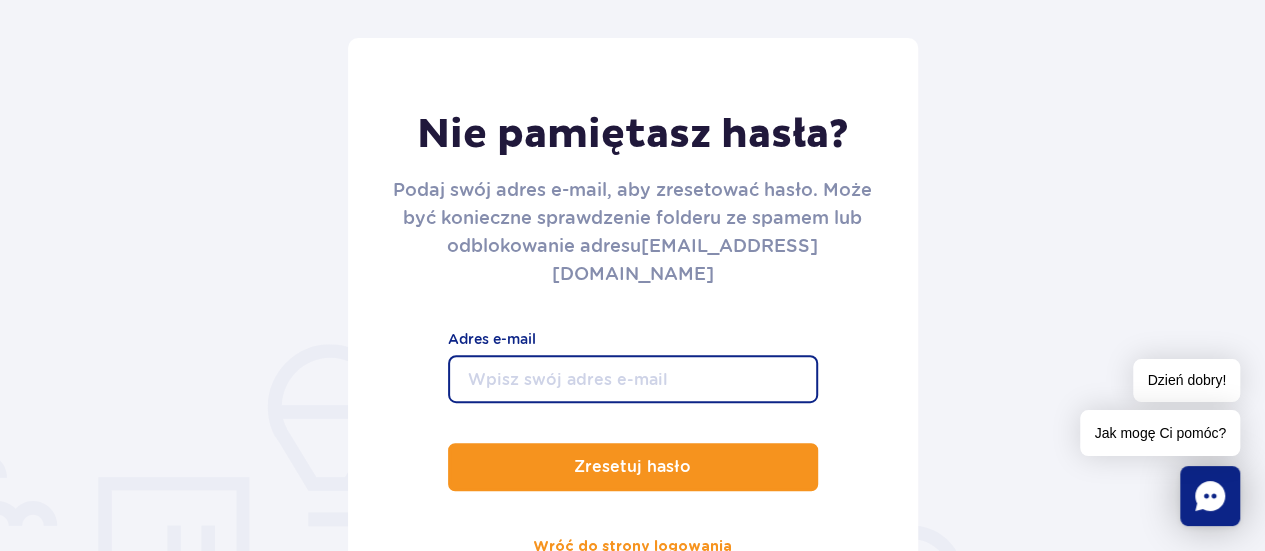 type on "[EMAIL_ADDRESS][DOMAIN_NAME]" 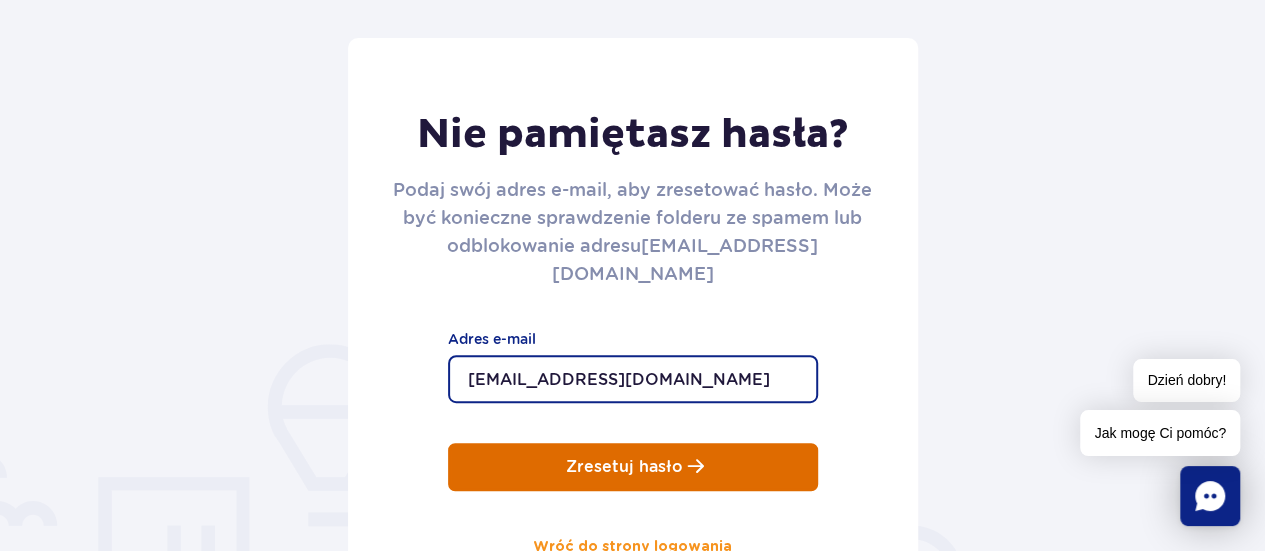 click on "Zresetuj hasło" at bounding box center [624, 467] 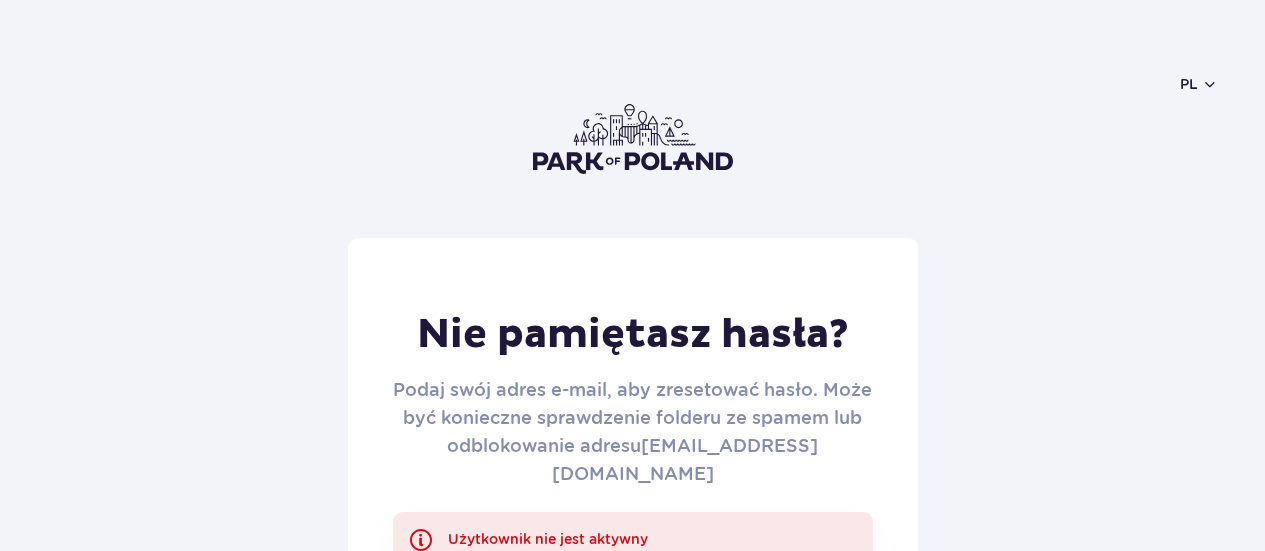 scroll, scrollTop: 0, scrollLeft: 0, axis: both 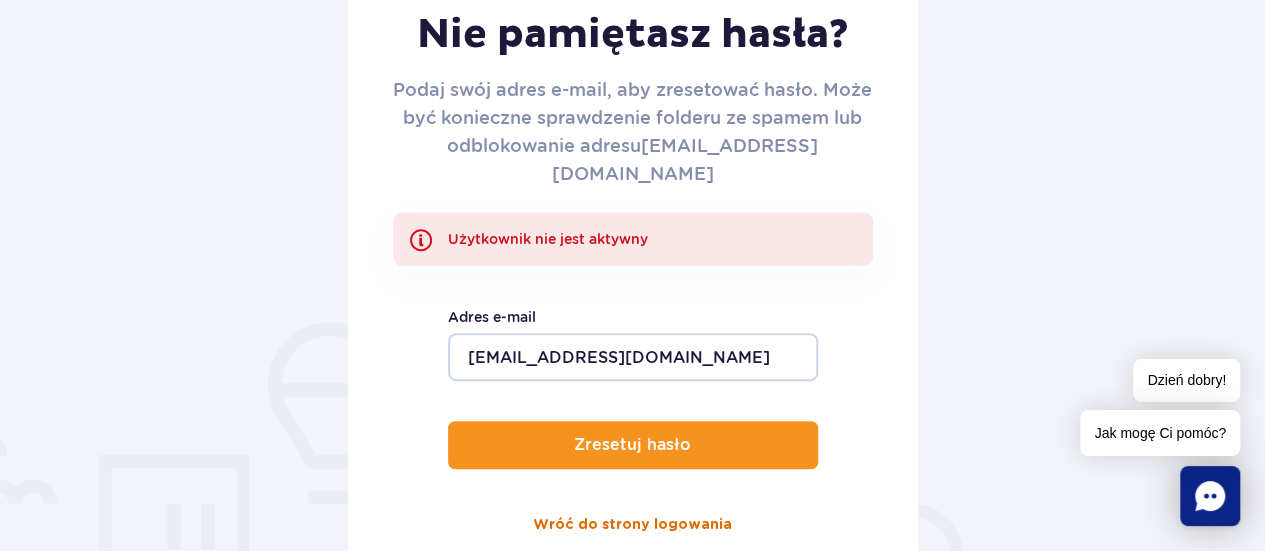 click on "Wróć do strony logowania" at bounding box center [632, 525] 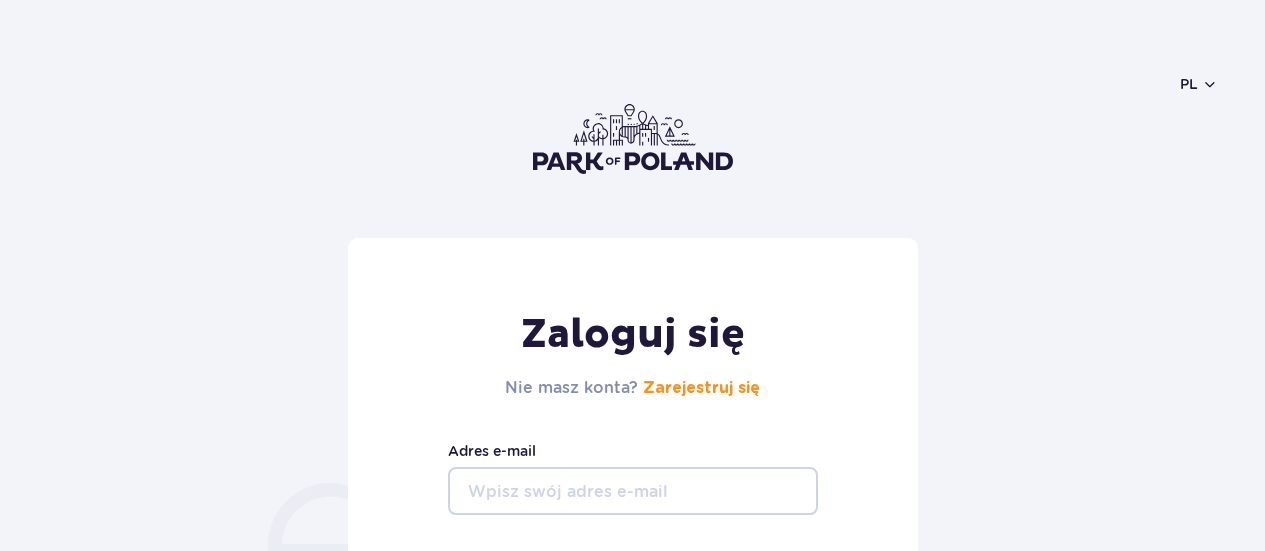scroll, scrollTop: 0, scrollLeft: 0, axis: both 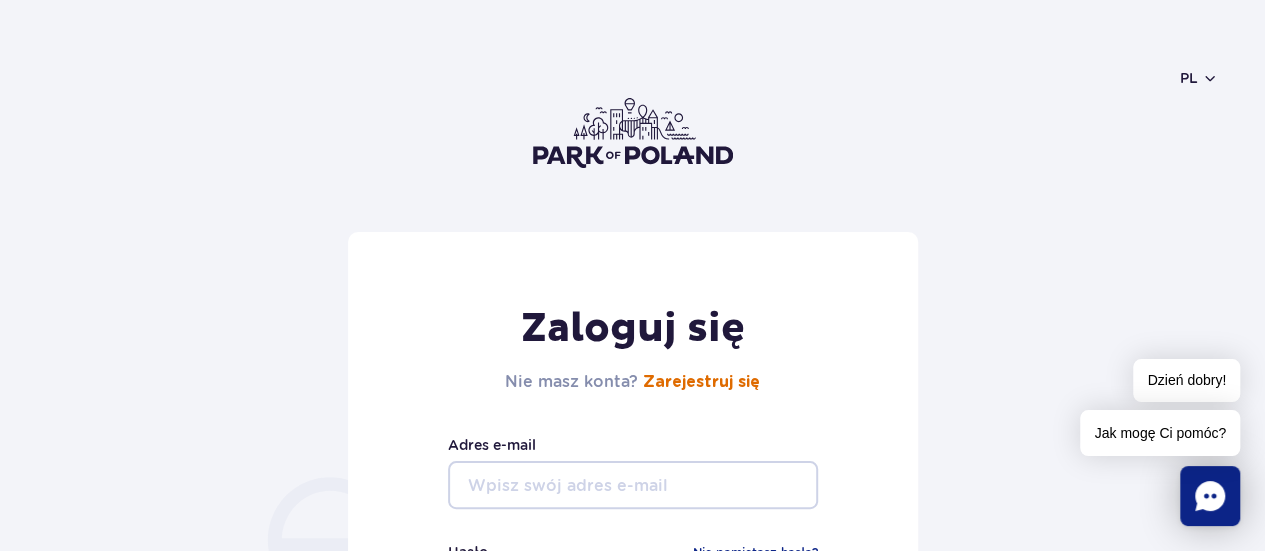 type on "[EMAIL_ADDRESS][DOMAIN_NAME]" 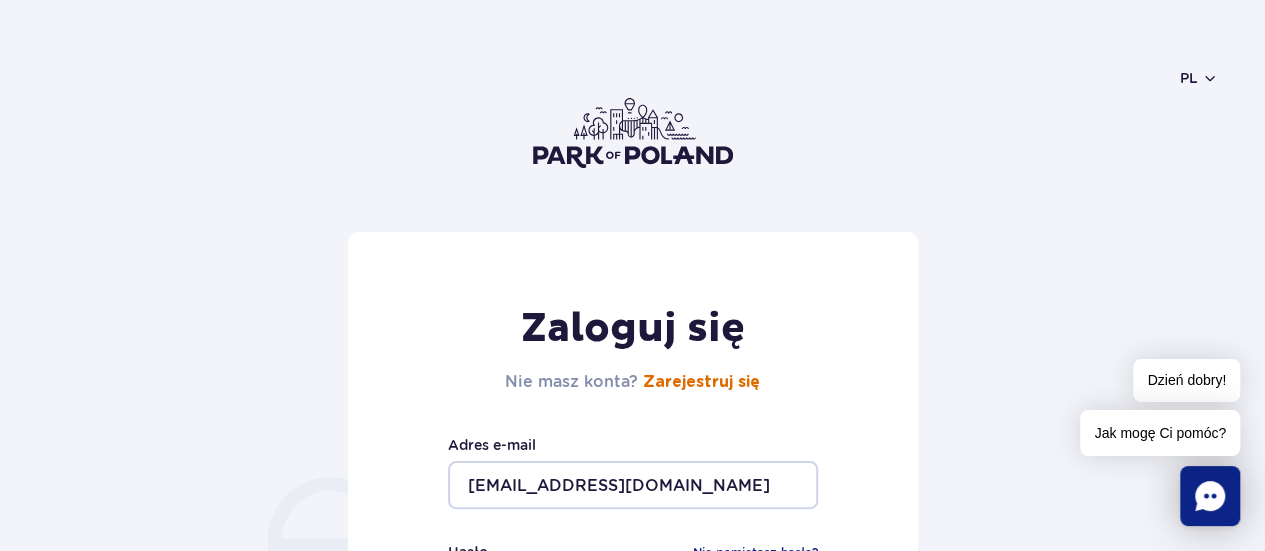 click on "Zarejestruj się" at bounding box center [701, 382] 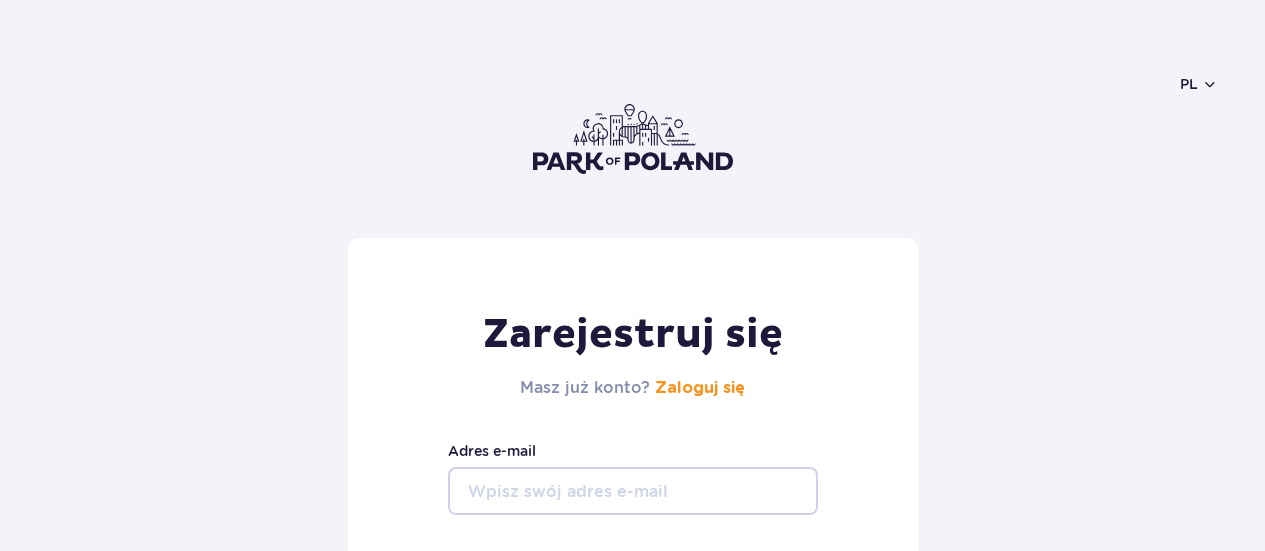 scroll, scrollTop: 0, scrollLeft: 0, axis: both 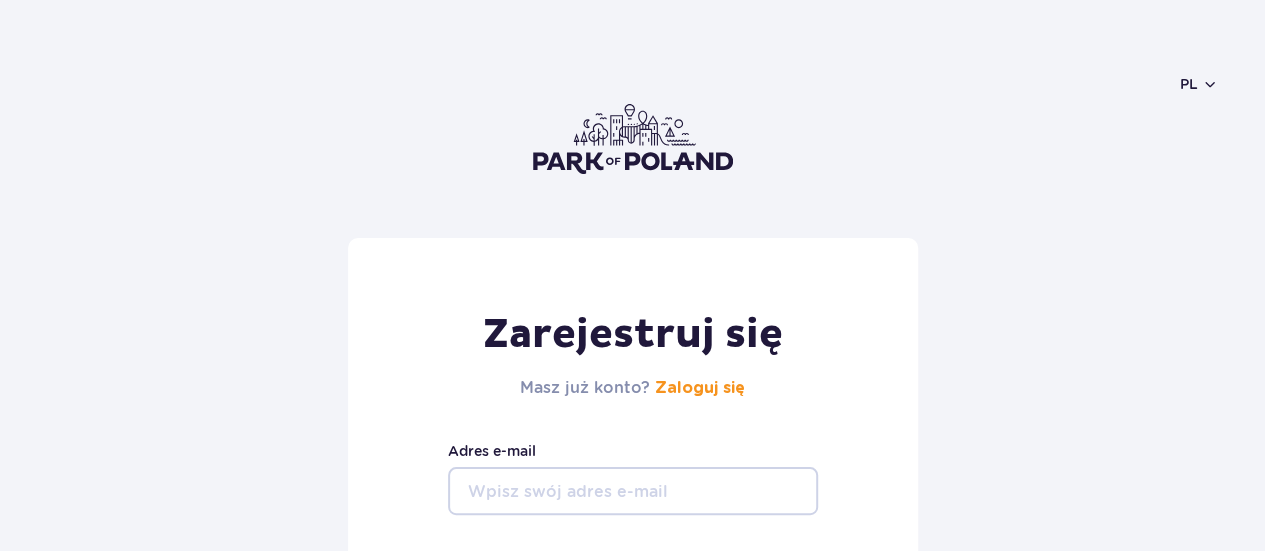 click on "Adres e-mail" at bounding box center (633, 491) 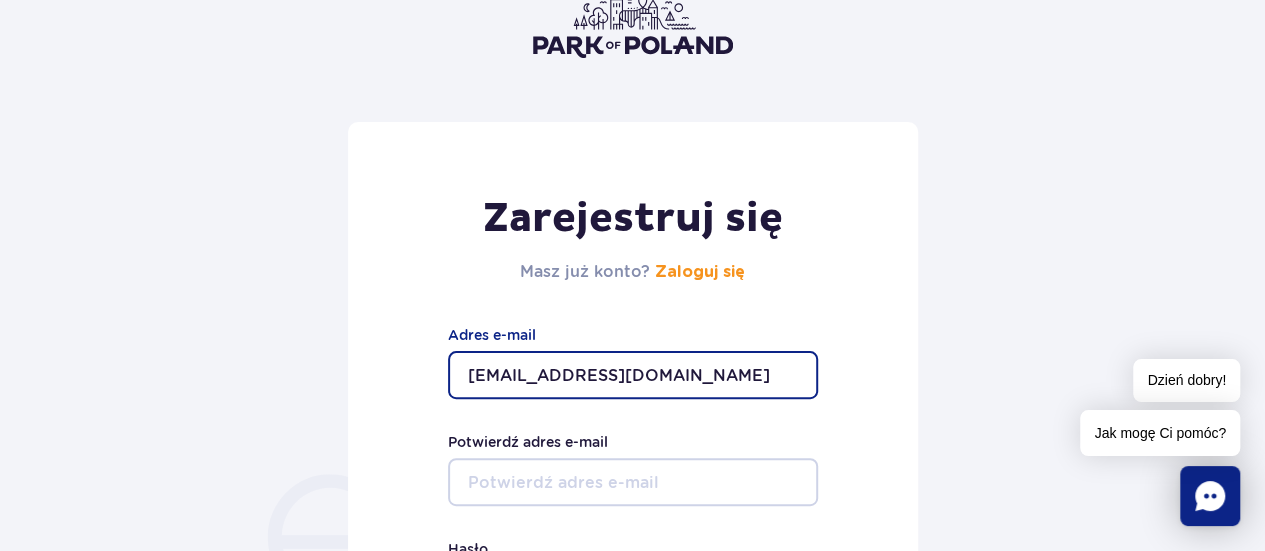 scroll, scrollTop: 300, scrollLeft: 0, axis: vertical 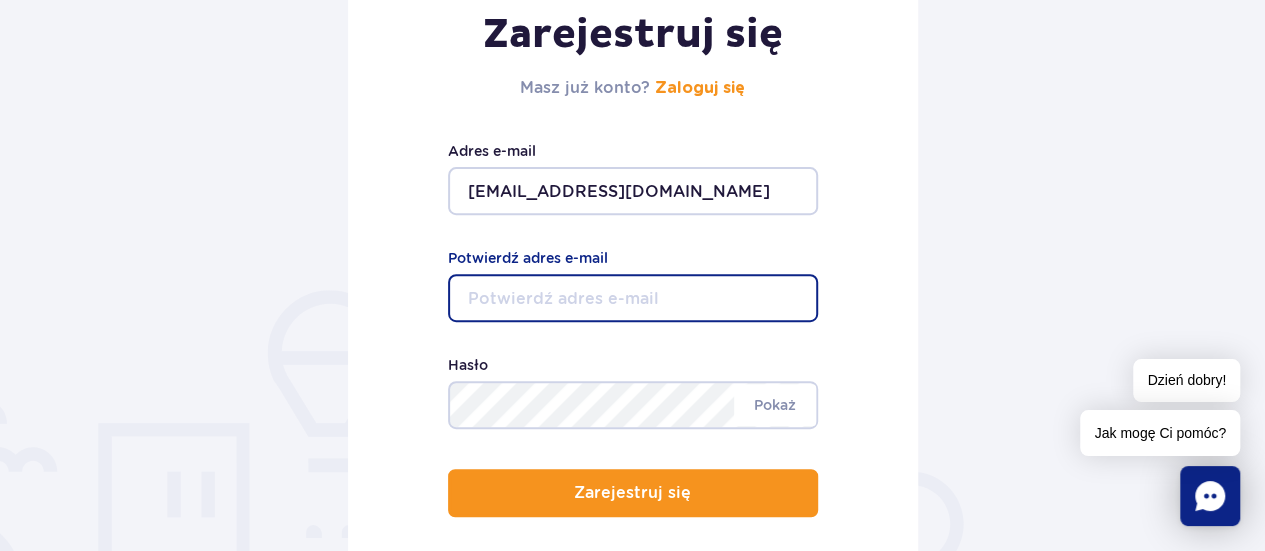 click on "Potwierdź adres e-mail" at bounding box center [633, 298] 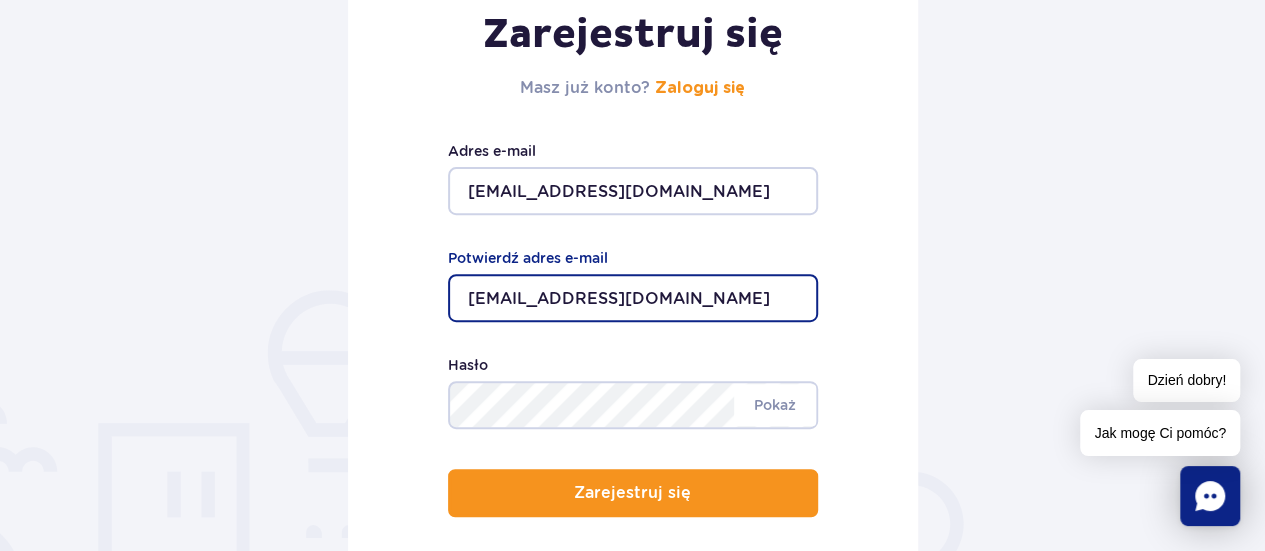 type on "[EMAIL_ADDRESS][DOMAIN_NAME]" 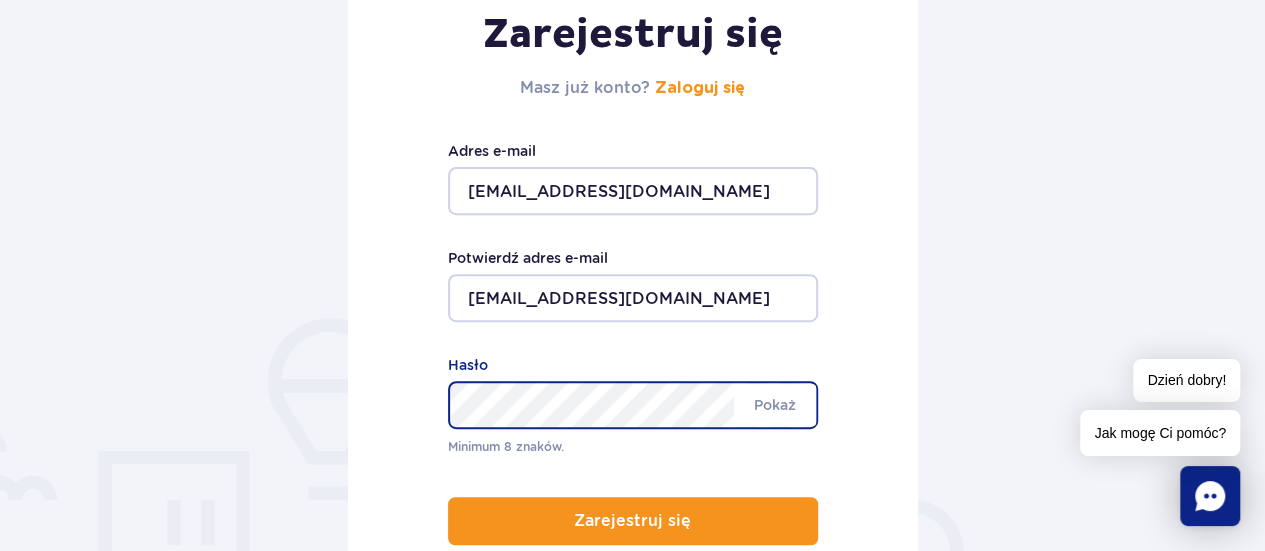 scroll, scrollTop: 328, scrollLeft: 0, axis: vertical 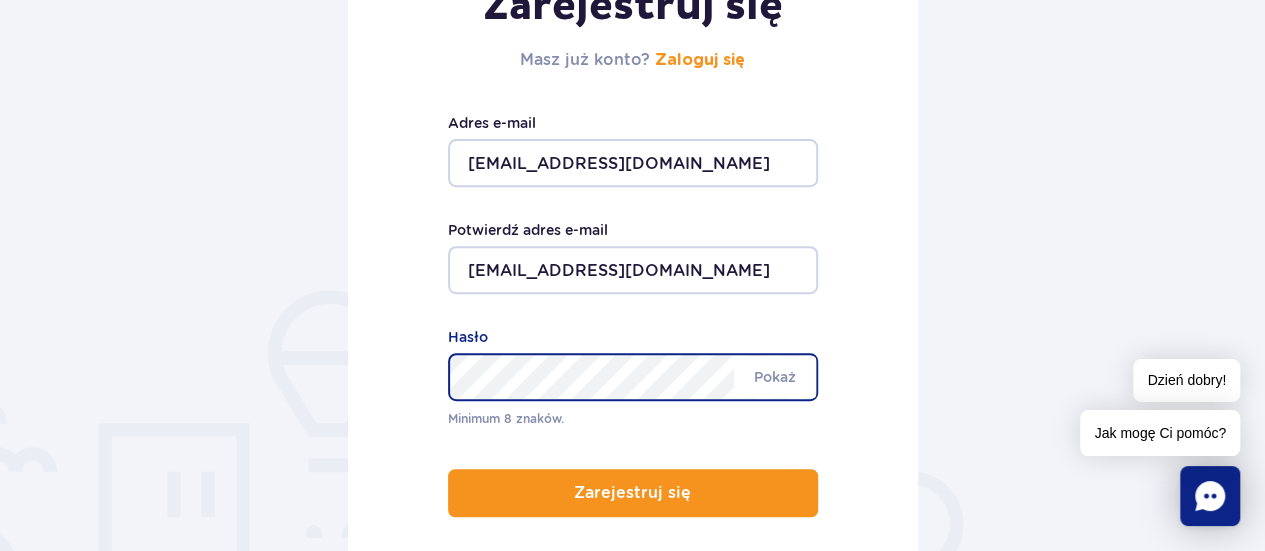 click on "Minimum 8 znaków.
Pokaż
Hasło" at bounding box center [633, 377] 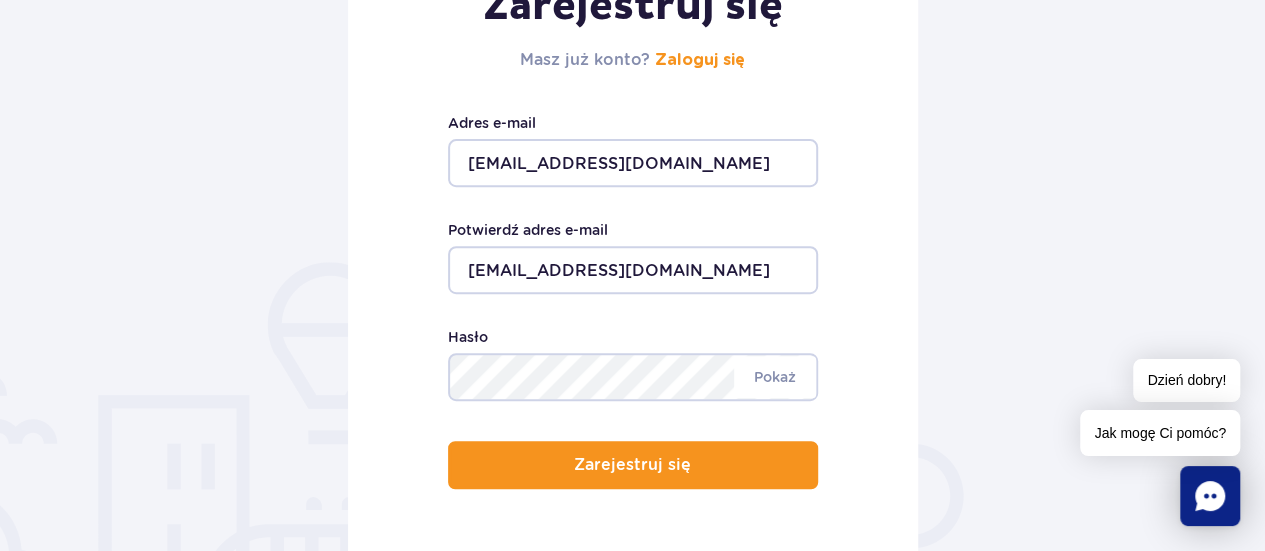 click on "Zarejestruj się
Masz już konto?
Zaloguj się
kcmedia.promotion@gmail.com
Adres e-mail
kcmedia.promotion@gmail.com
Potwierdź adres e-mail
Minimum 8 znaków.
Pokaż
Hasło
Zarejestruj się" at bounding box center [633, 251] 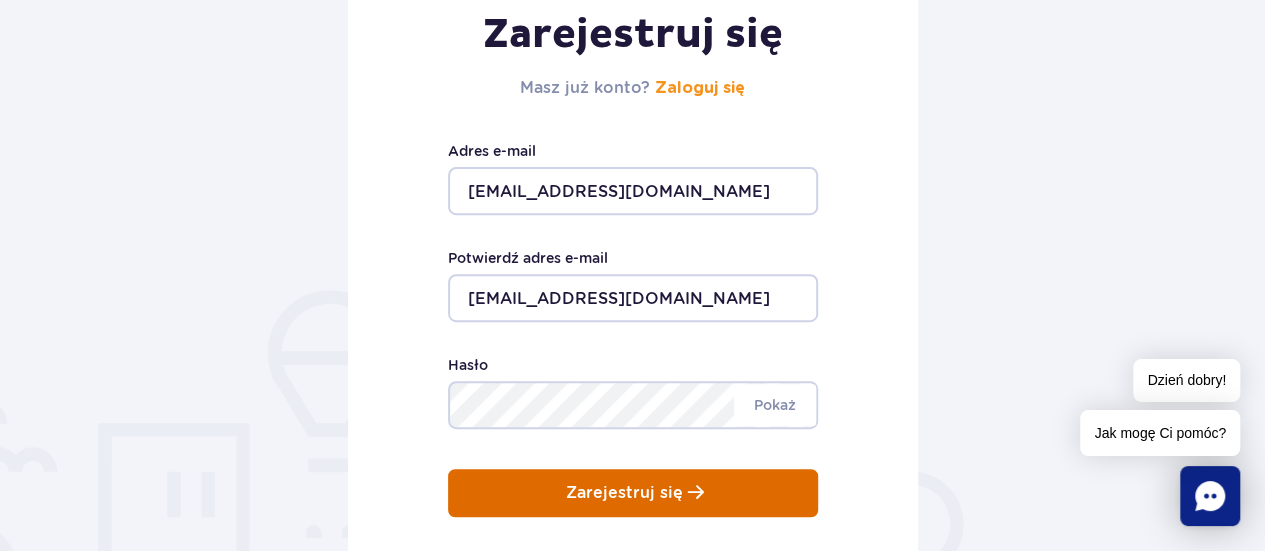 click on "Zarejestruj się" at bounding box center [624, 493] 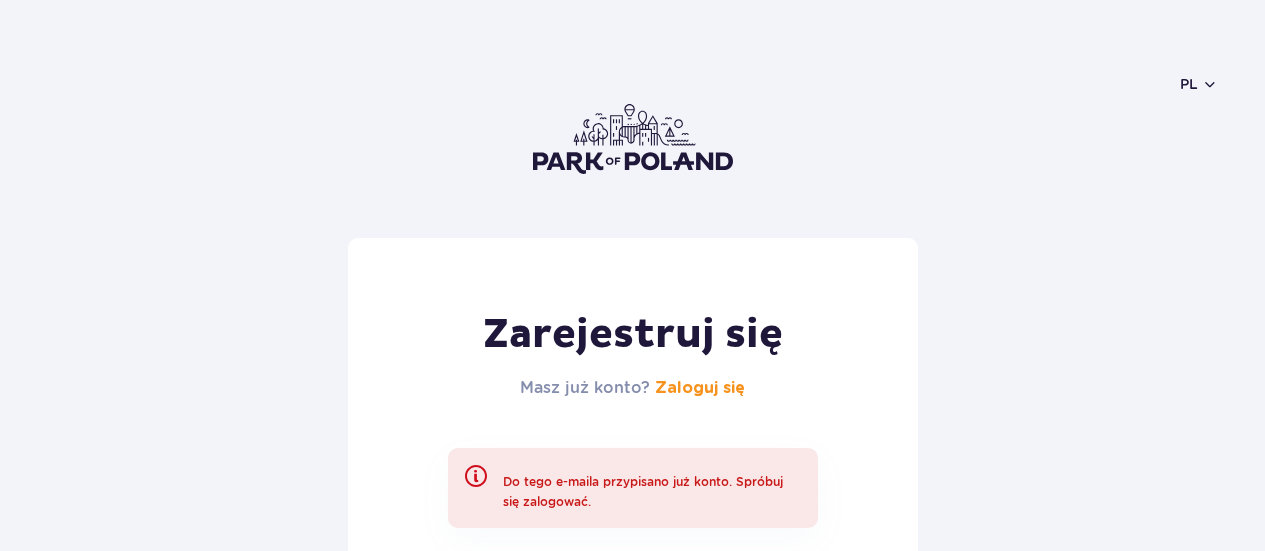 scroll, scrollTop: 0, scrollLeft: 0, axis: both 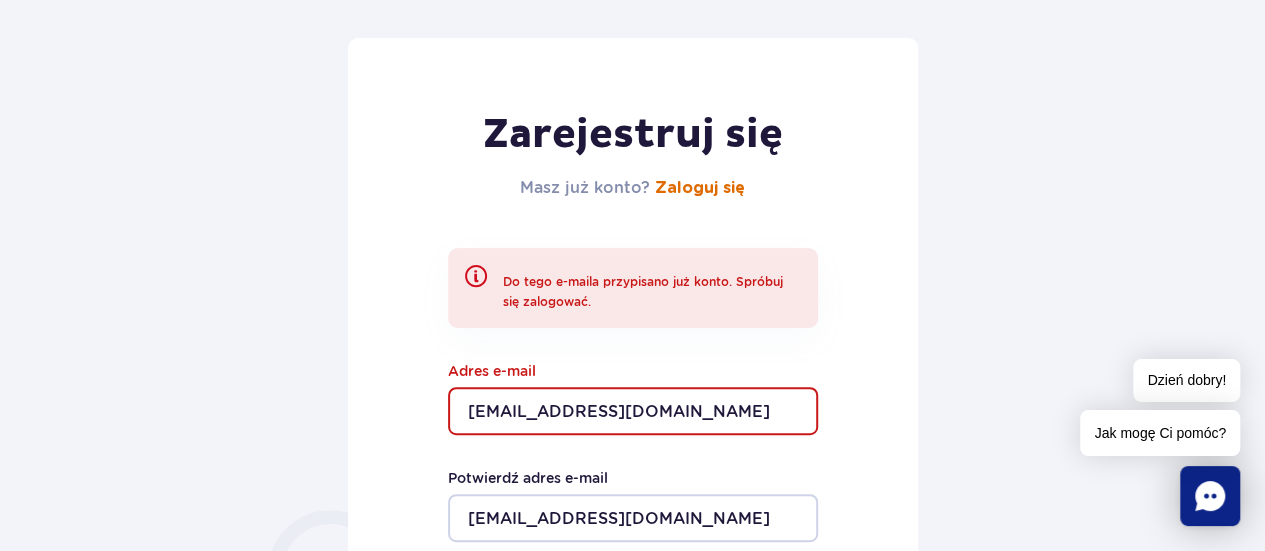 click on "Zaloguj się" at bounding box center (700, 188) 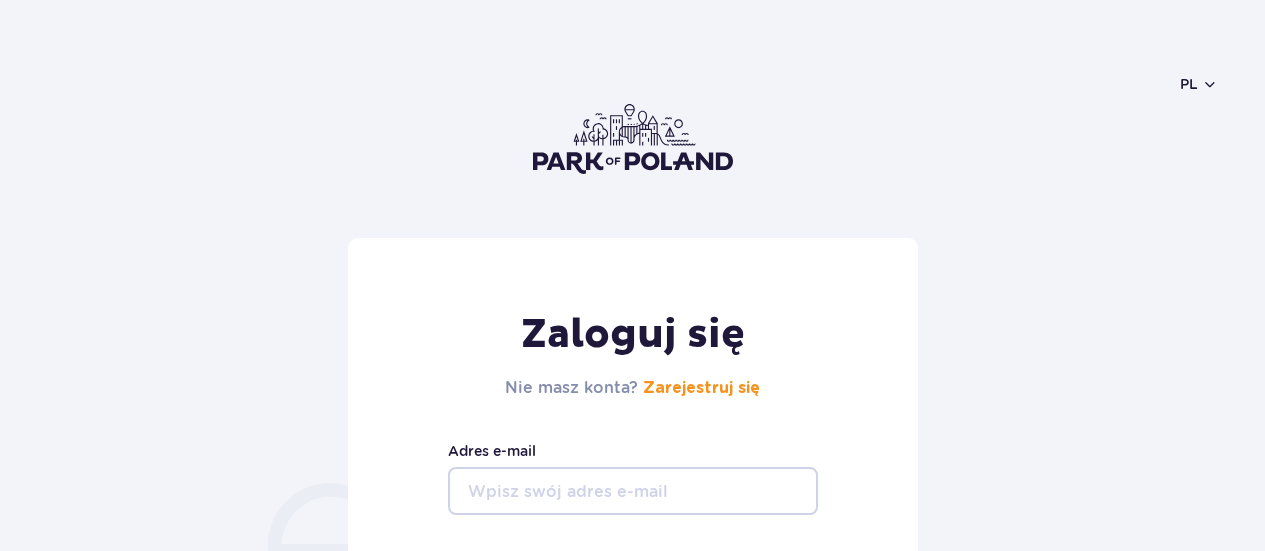 scroll, scrollTop: 0, scrollLeft: 0, axis: both 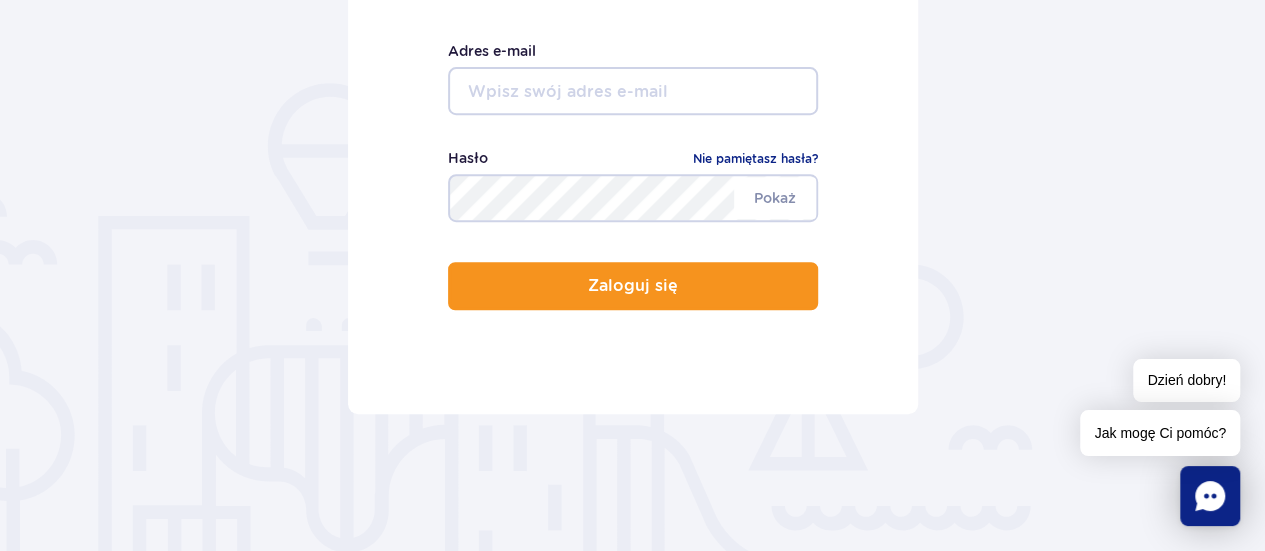 type on "[EMAIL_ADDRESS][DOMAIN_NAME]" 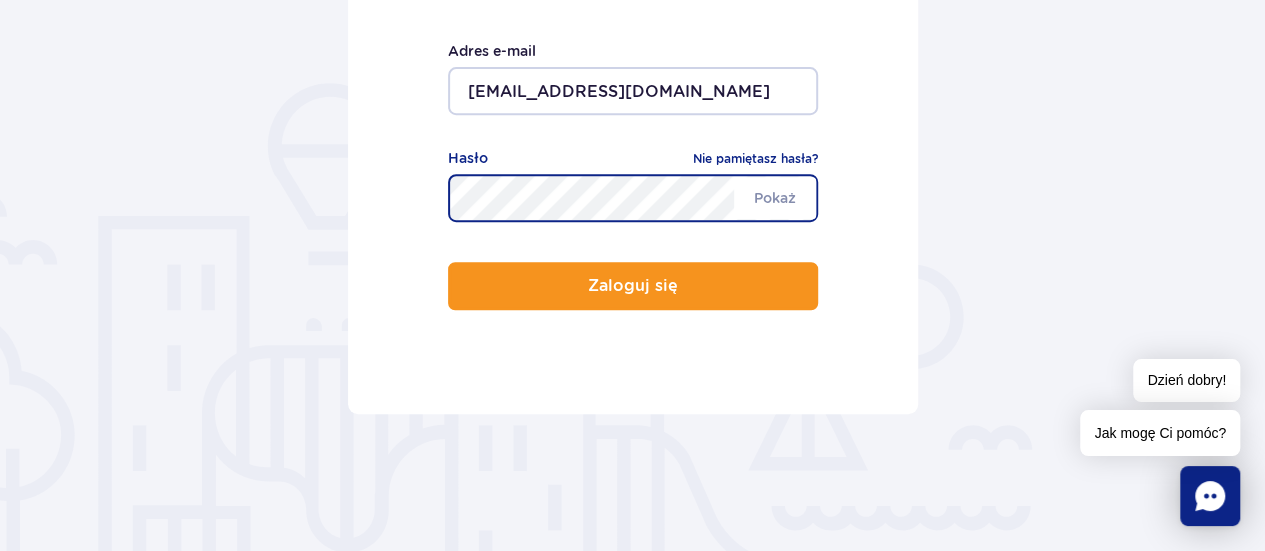click on "Zaloguj się
Nie masz konta?
Zarejestruj się
[EMAIL_ADDRESS][DOMAIN_NAME]
Adres e-mail
[GEOGRAPHIC_DATA]
Hasło
Nie pamiętasz hasła?
Zaloguj się" at bounding box center [633, 126] 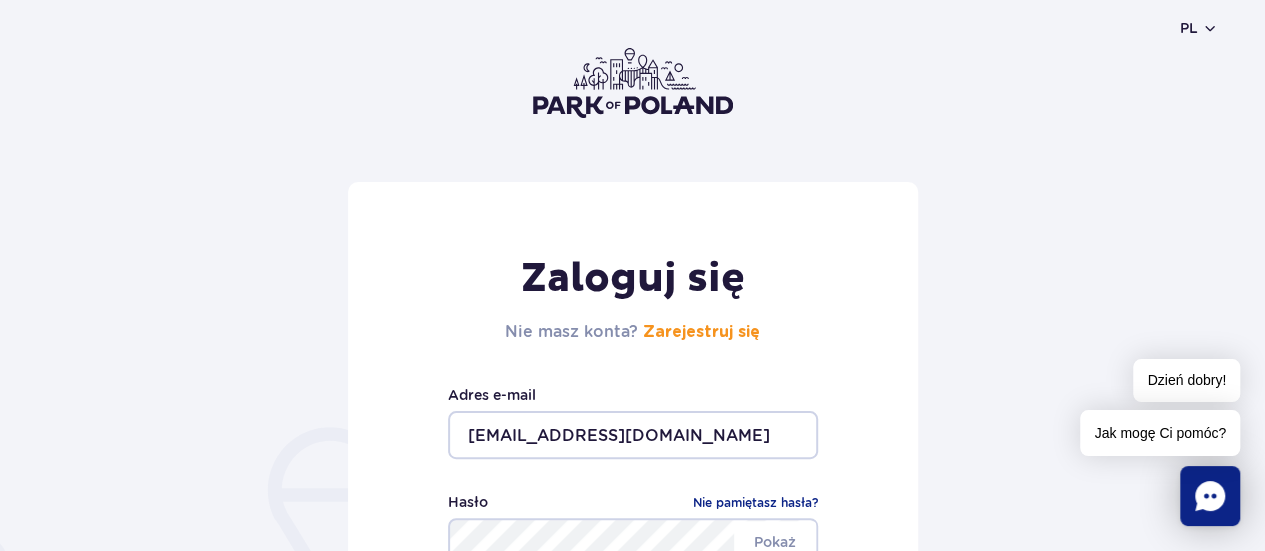 scroll, scrollTop: 0, scrollLeft: 0, axis: both 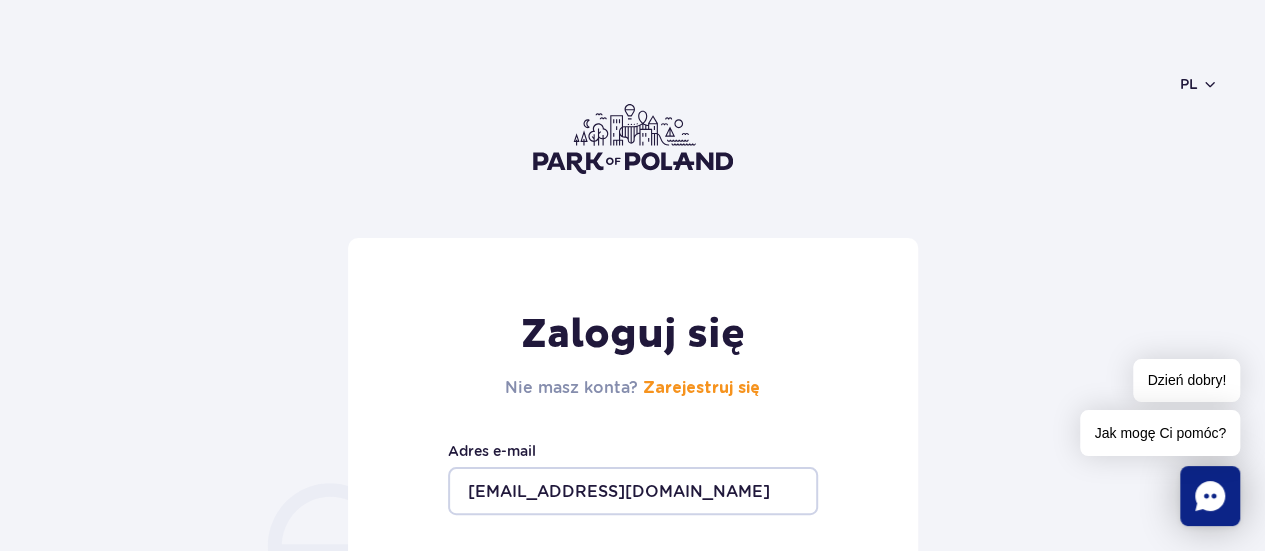 click at bounding box center (633, 139) 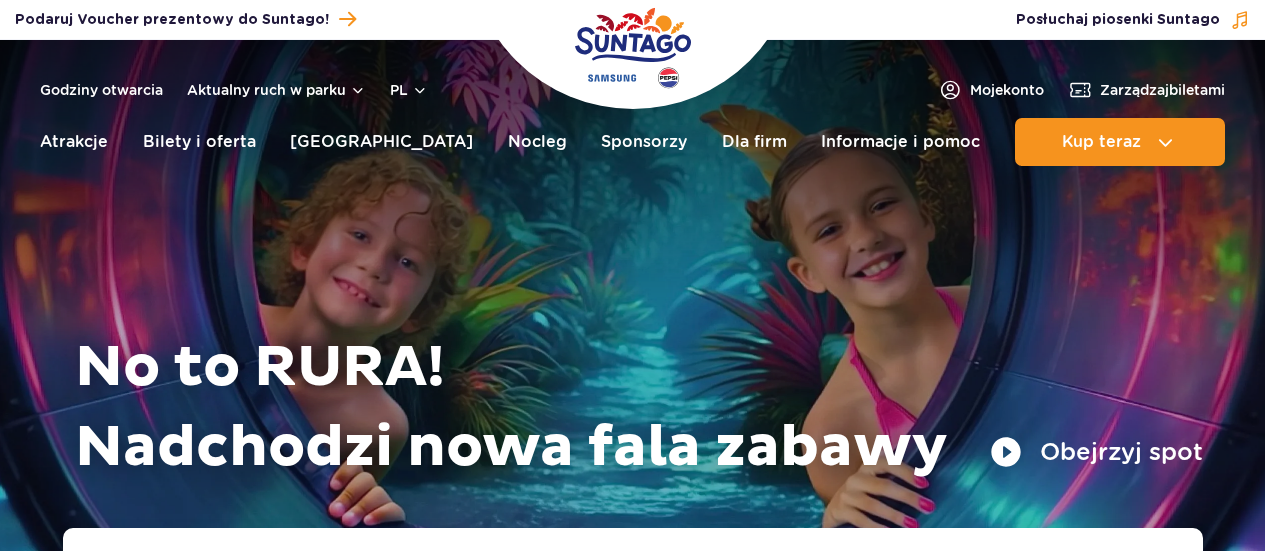 scroll, scrollTop: 0, scrollLeft: 0, axis: both 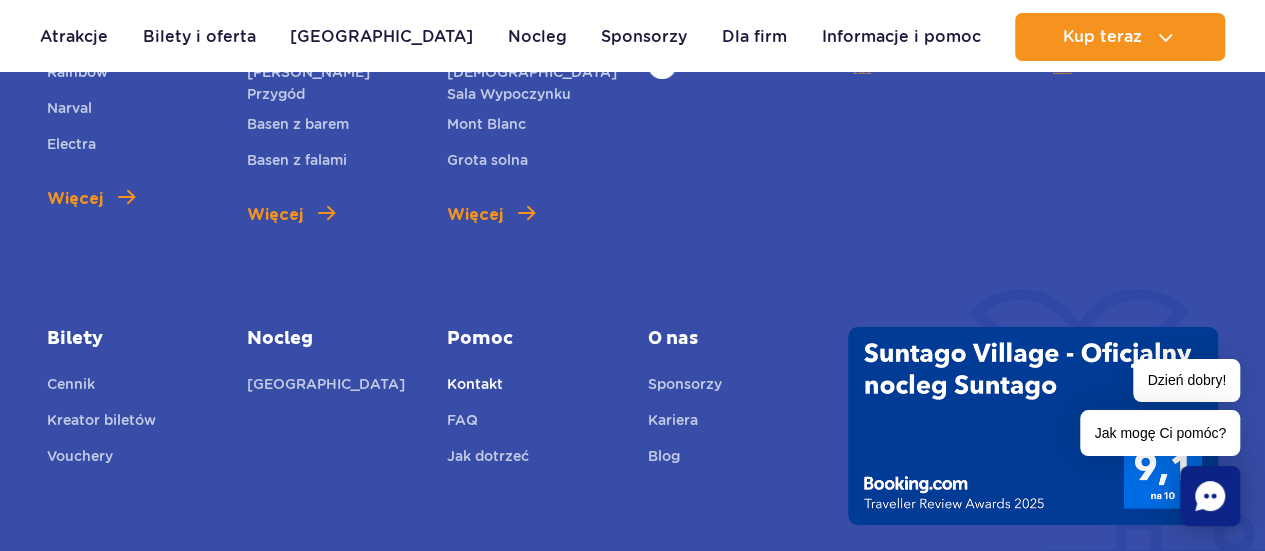 click on "Kontakt" at bounding box center [475, 387] 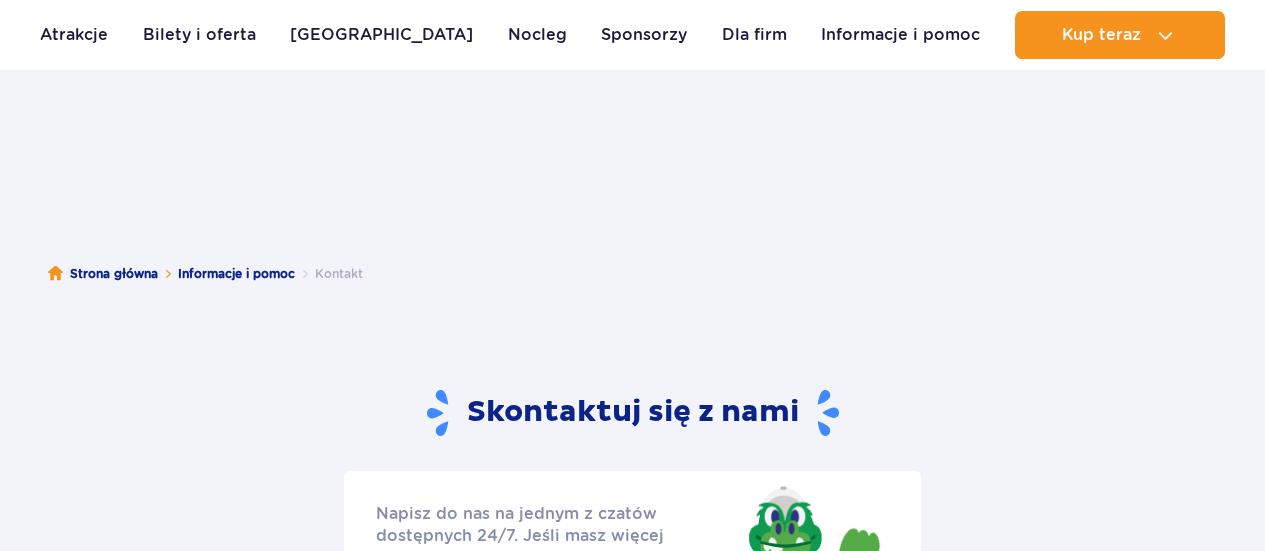 scroll, scrollTop: 500, scrollLeft: 0, axis: vertical 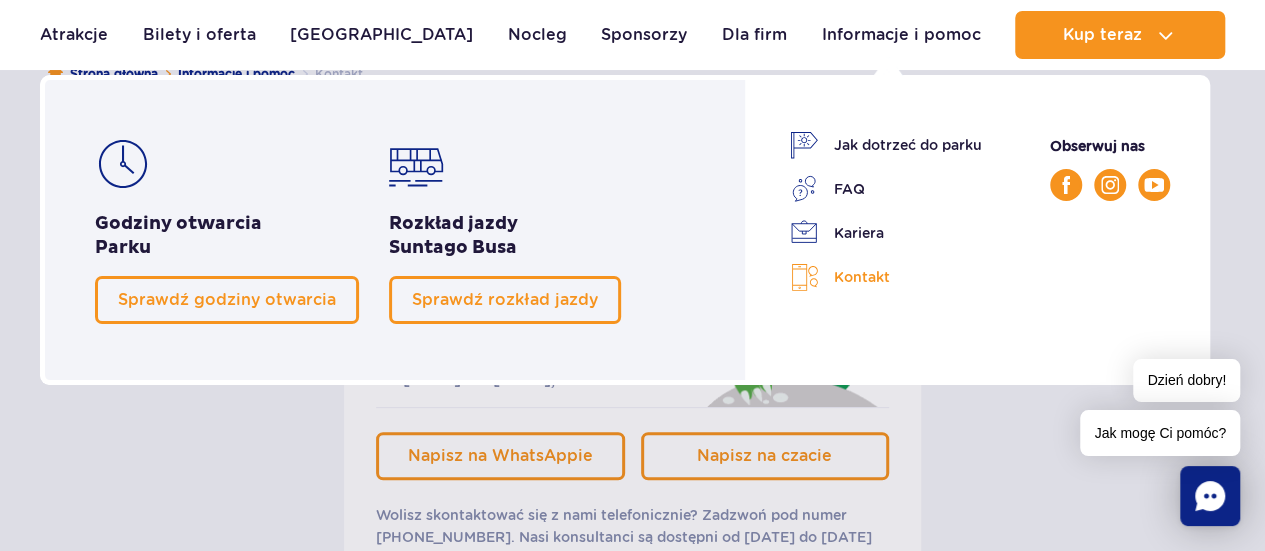 click on "Kontakt" at bounding box center [886, 277] 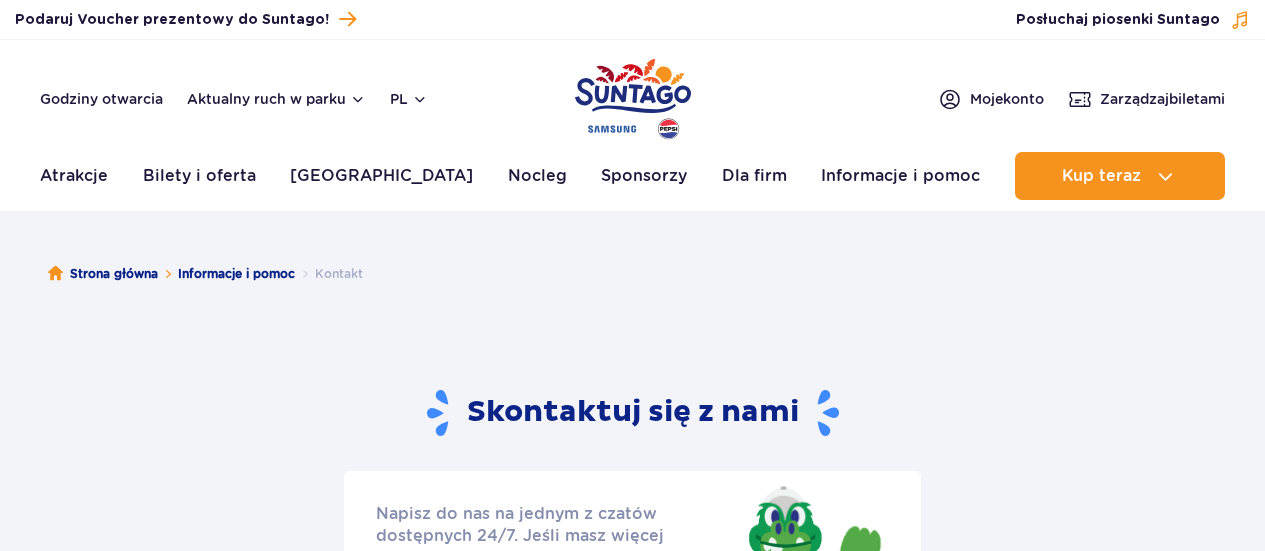 scroll, scrollTop: 0, scrollLeft: 0, axis: both 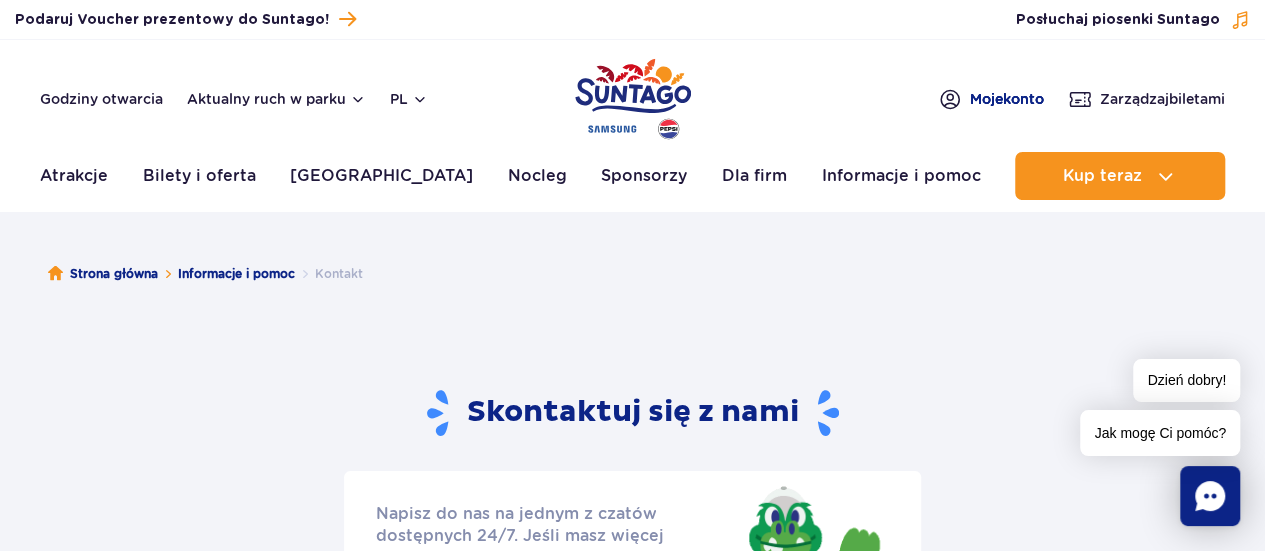 click on "Moje  konto" at bounding box center [1007, 99] 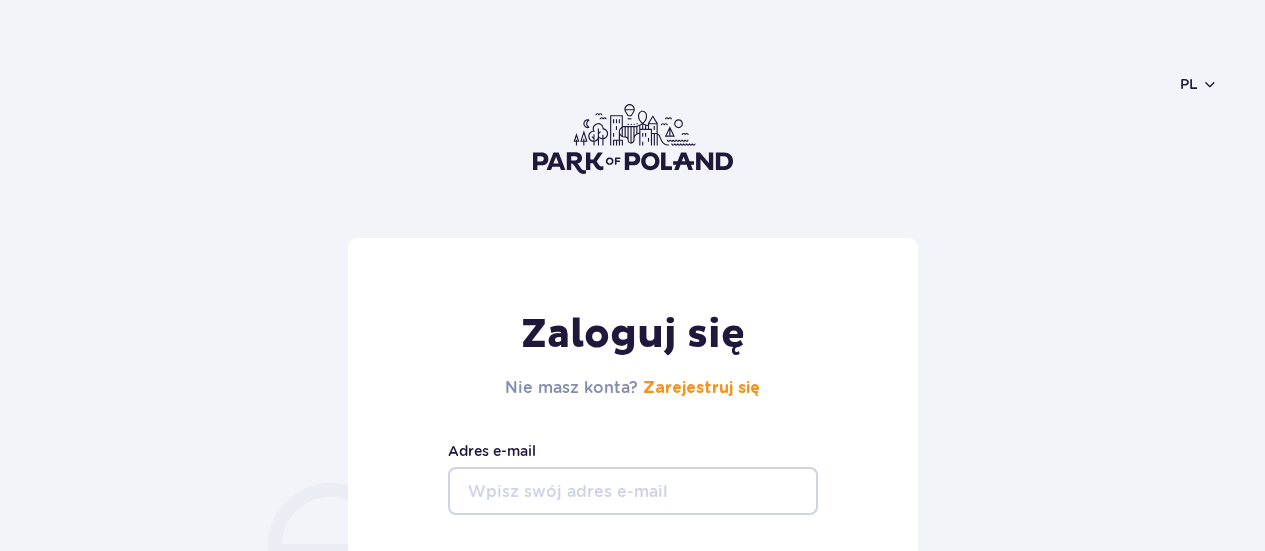 scroll, scrollTop: 200, scrollLeft: 0, axis: vertical 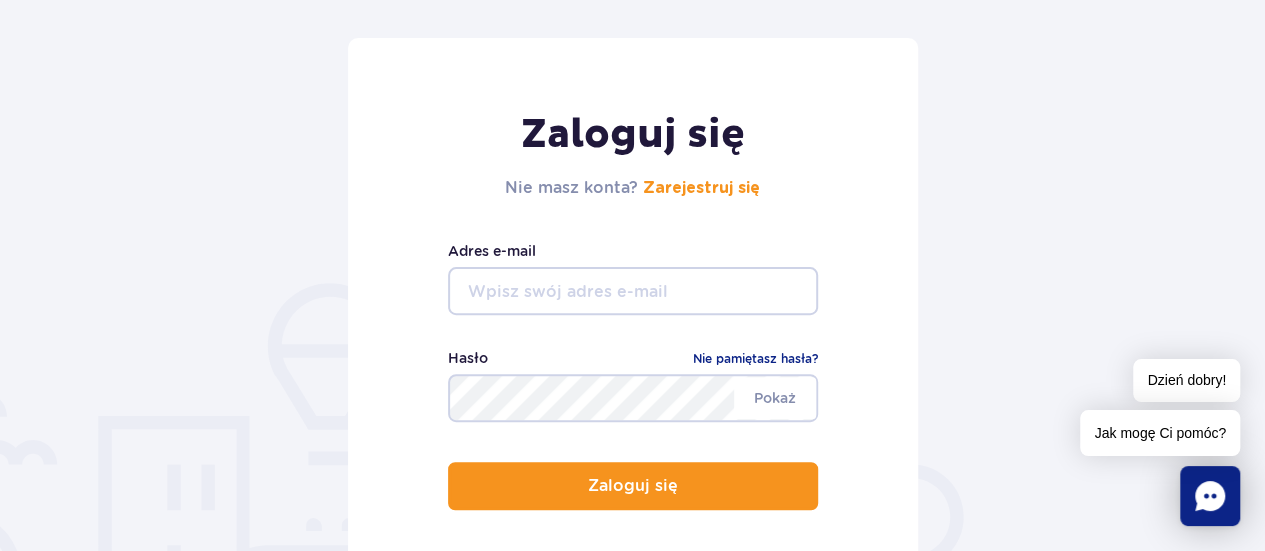 type on "[EMAIL_ADDRESS][DOMAIN_NAME]" 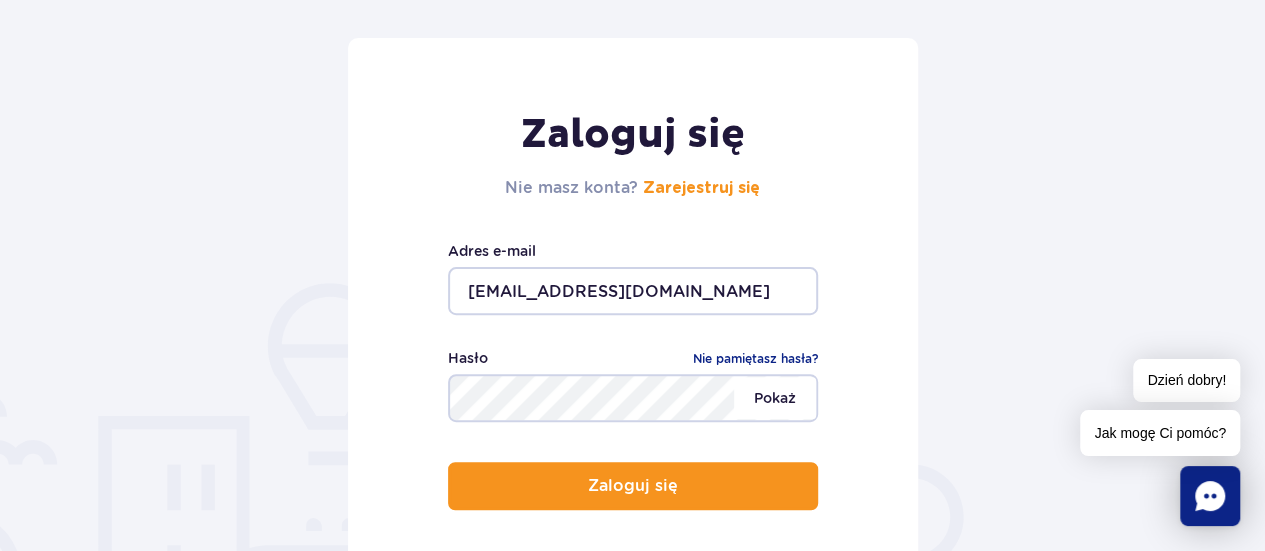 click on "Pokaż" at bounding box center [775, 398] 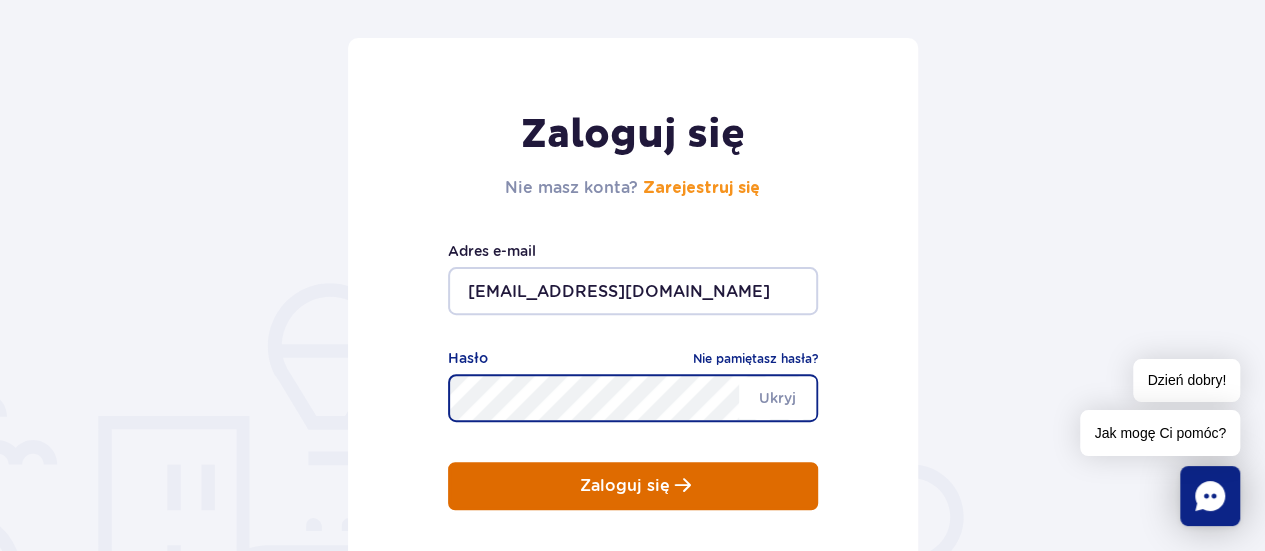 click on "Zaloguj się" at bounding box center [625, 486] 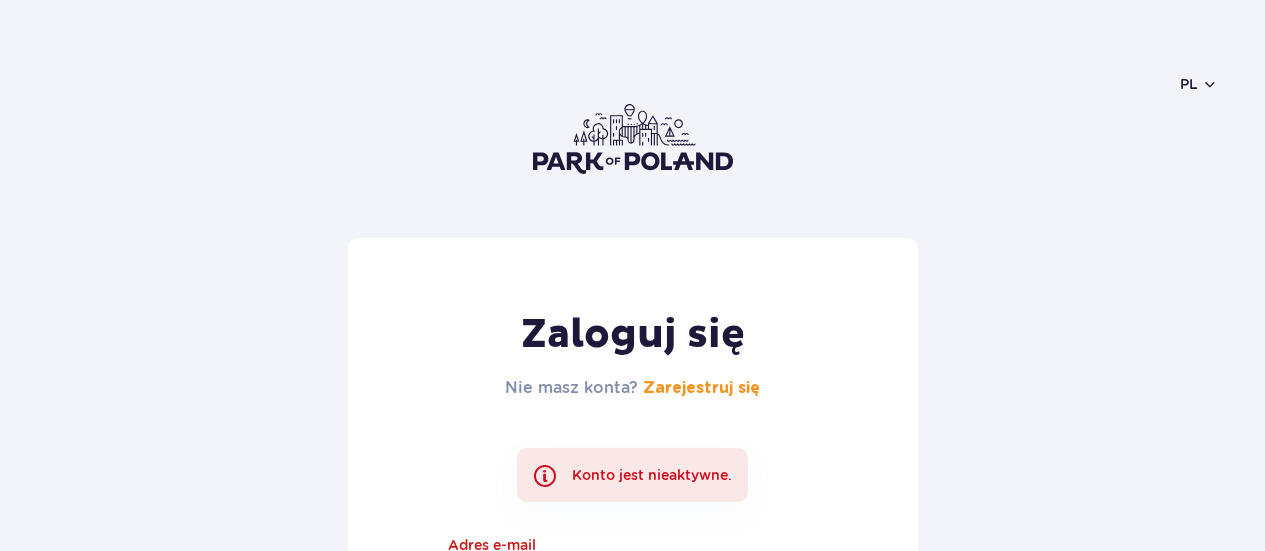 scroll, scrollTop: 0, scrollLeft: 0, axis: both 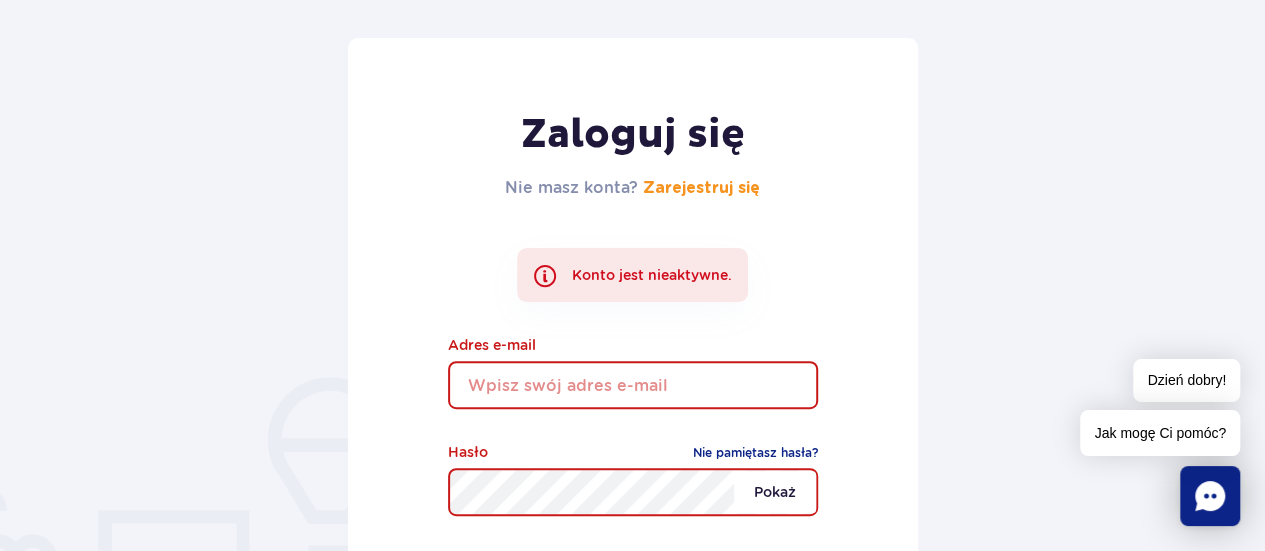 type on "[EMAIL_ADDRESS][DOMAIN_NAME]" 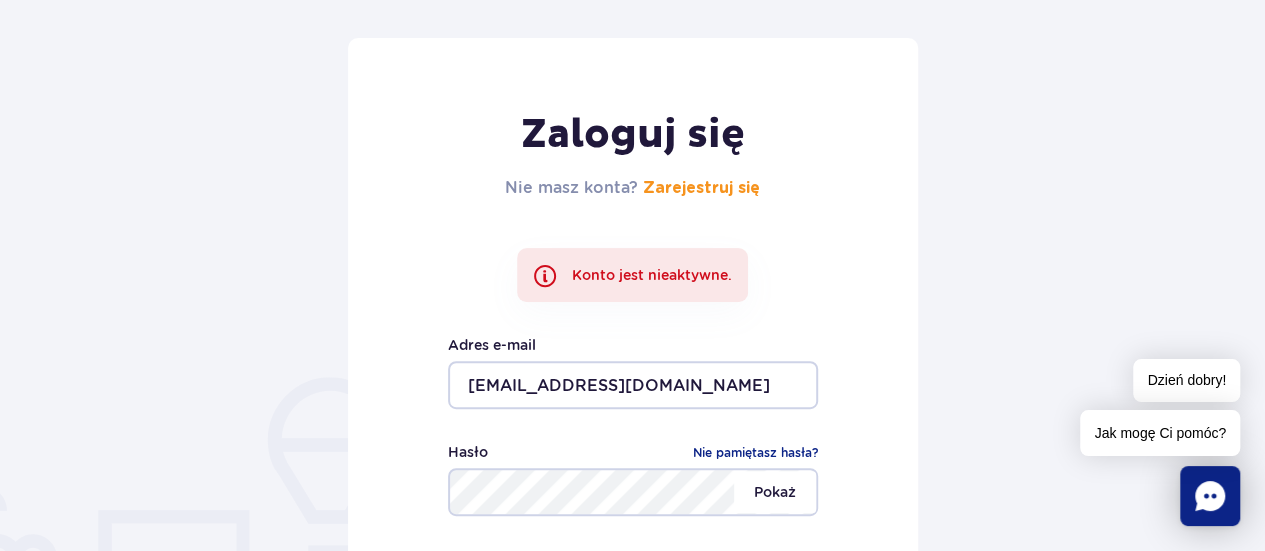click on "Pokaż" at bounding box center (775, 492) 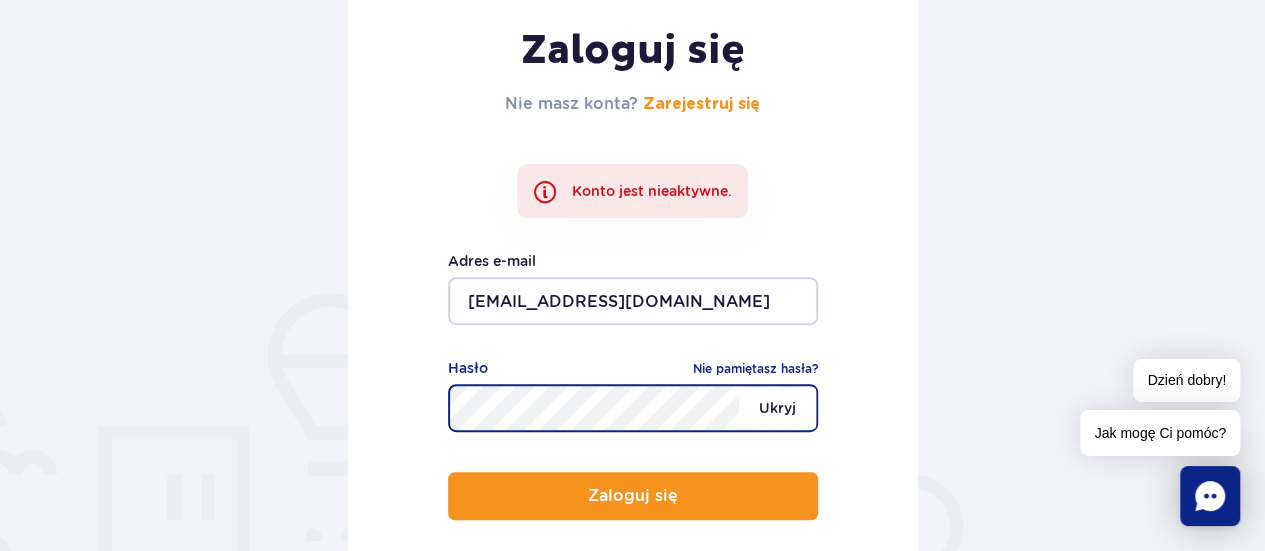 scroll, scrollTop: 400, scrollLeft: 0, axis: vertical 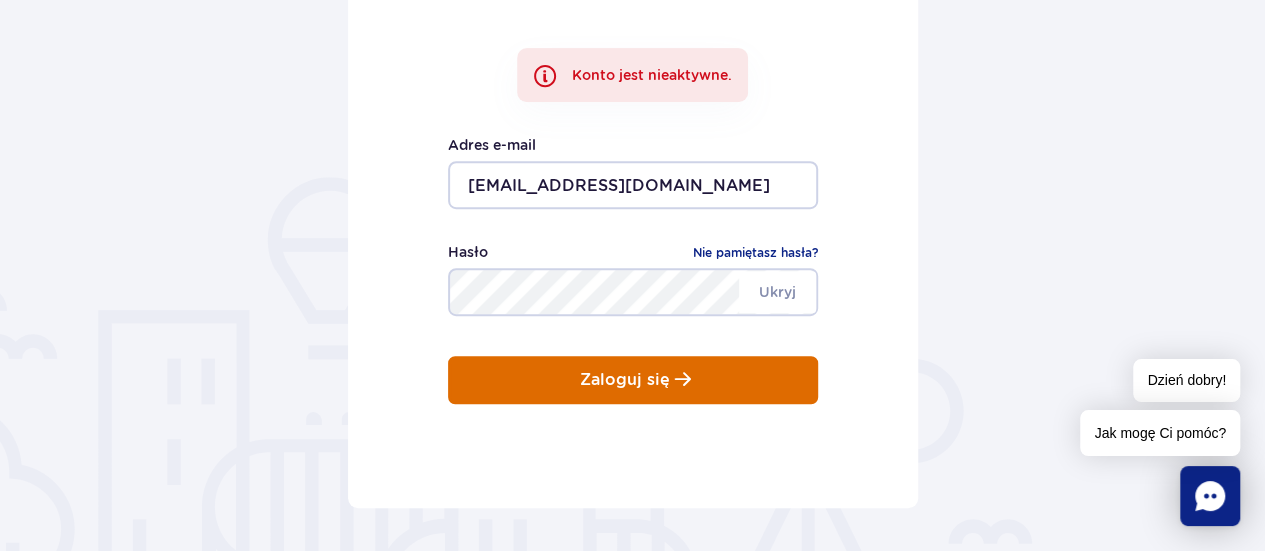 click on "Zaloguj się" at bounding box center [633, 380] 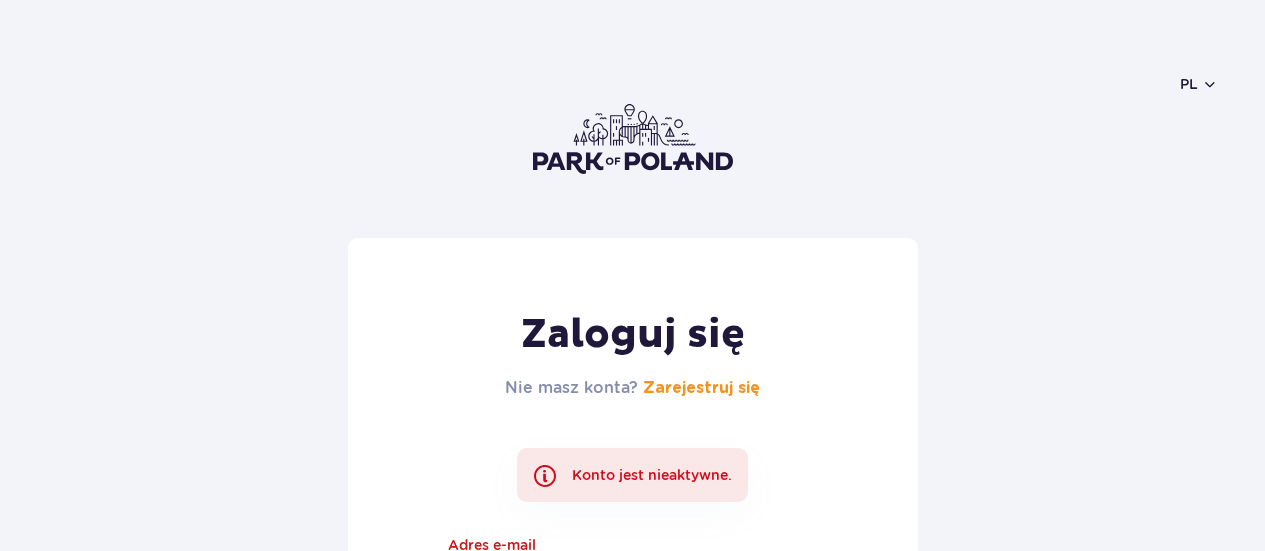 scroll, scrollTop: 0, scrollLeft: 0, axis: both 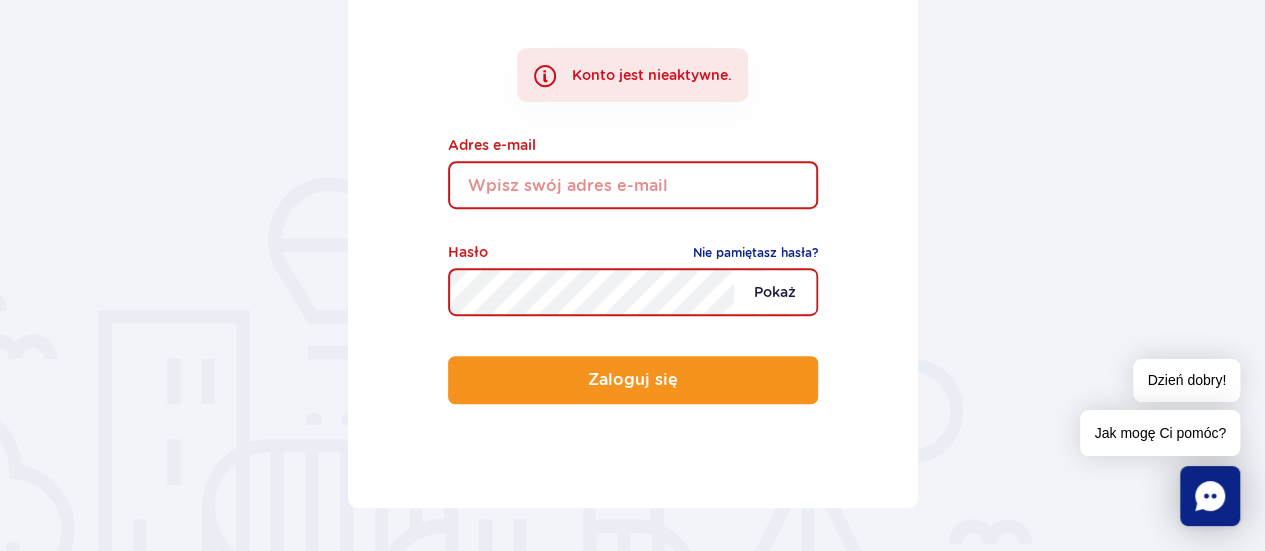 type on "[EMAIL_ADDRESS][DOMAIN_NAME]" 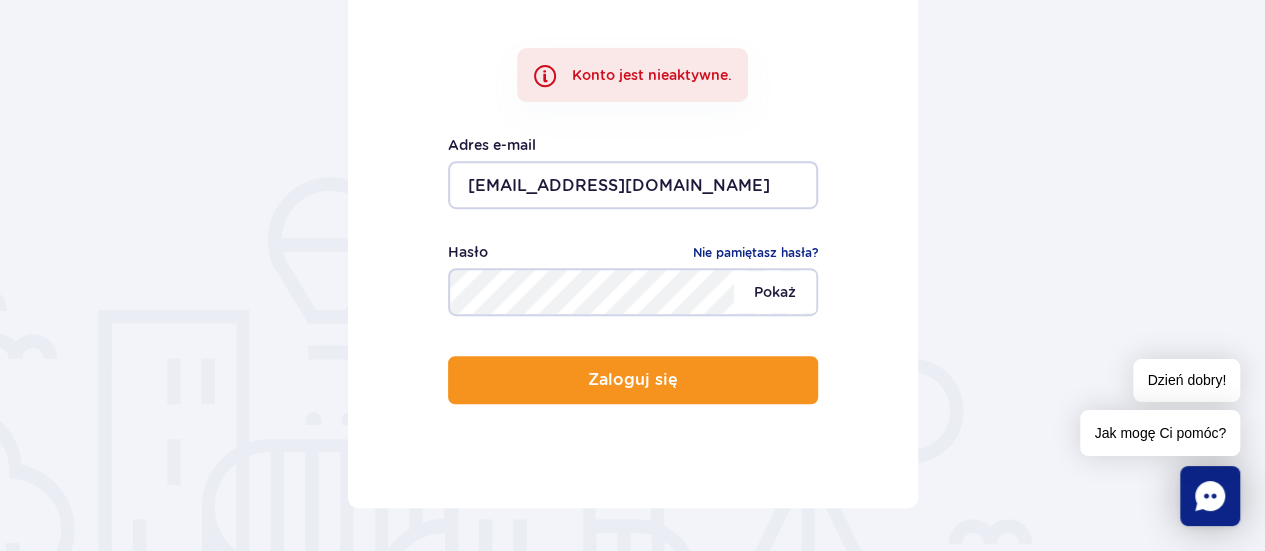 click on "Pokaż" at bounding box center [775, 292] 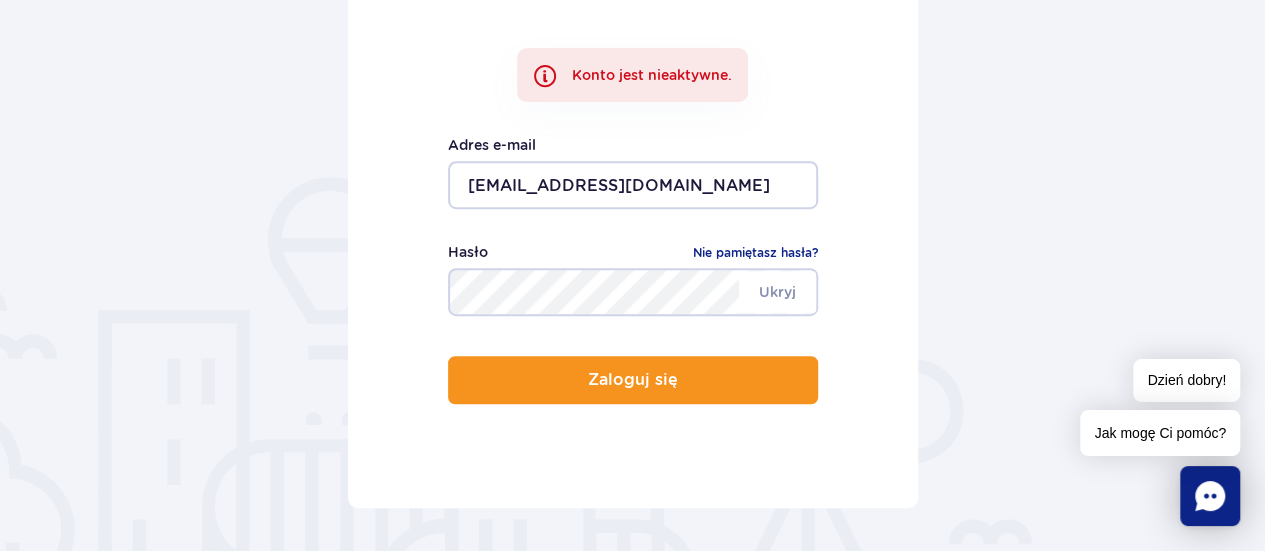 click on "Zaloguj się
Nie masz konta?
Zarejestruj się
Konto jest nieaktywne.
kcmedia.promotion@gmail.com
Adres e-mail
Ukryj
Hasło
Nie pamiętasz hasła?
Zaloguj się" at bounding box center (633, 173) 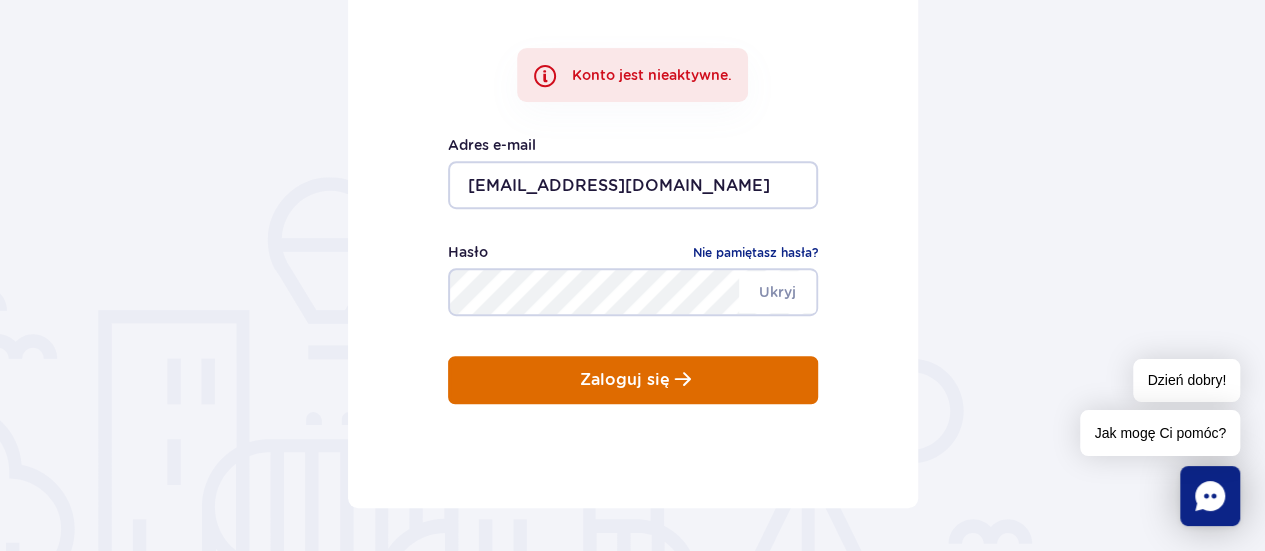 click on "Zaloguj się" at bounding box center [633, 380] 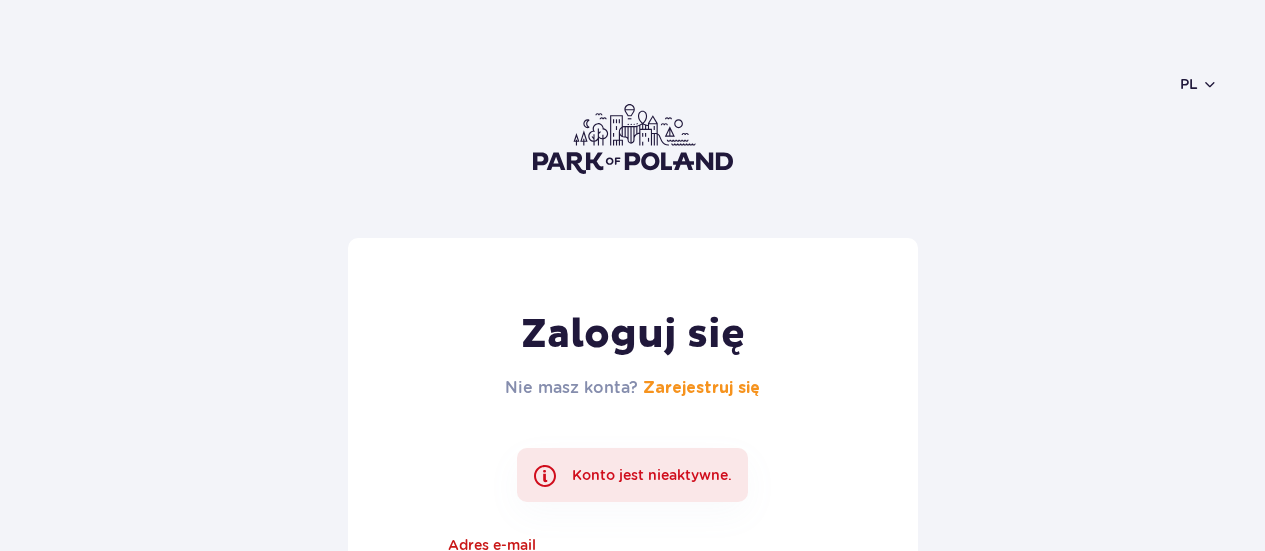 scroll, scrollTop: 0, scrollLeft: 0, axis: both 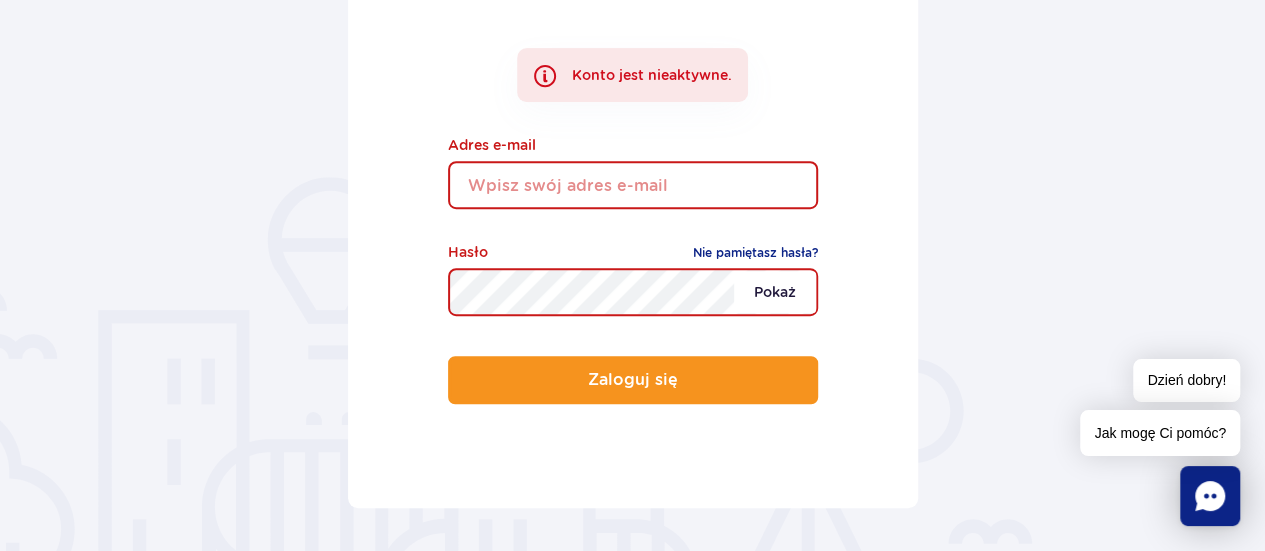 type on "[EMAIL_ADDRESS][DOMAIN_NAME]" 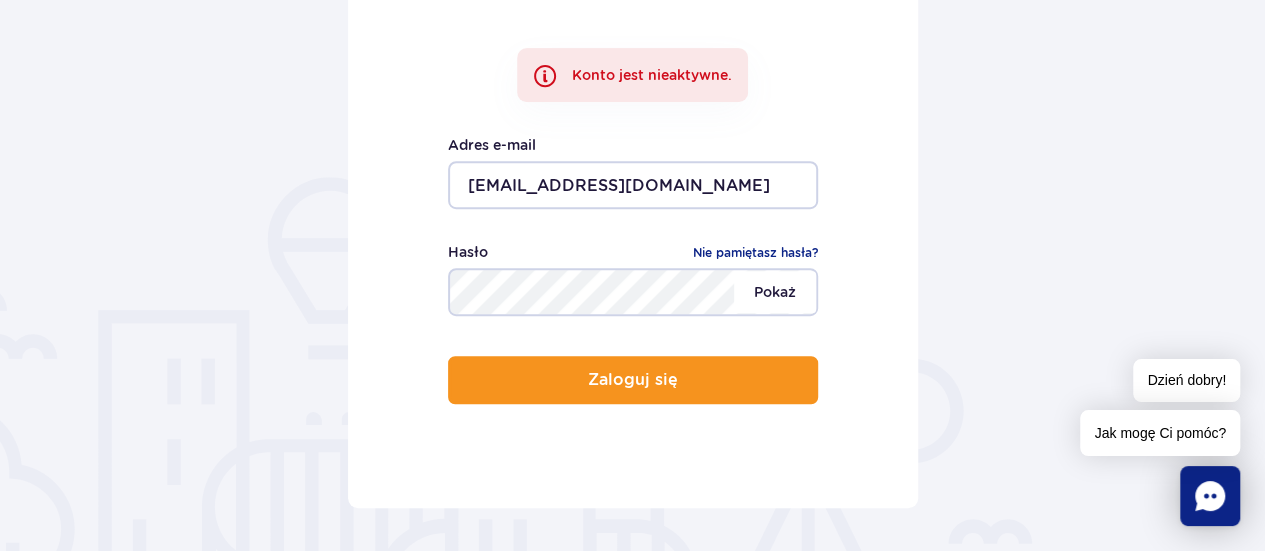 click on "Pokaż" at bounding box center [775, 292] 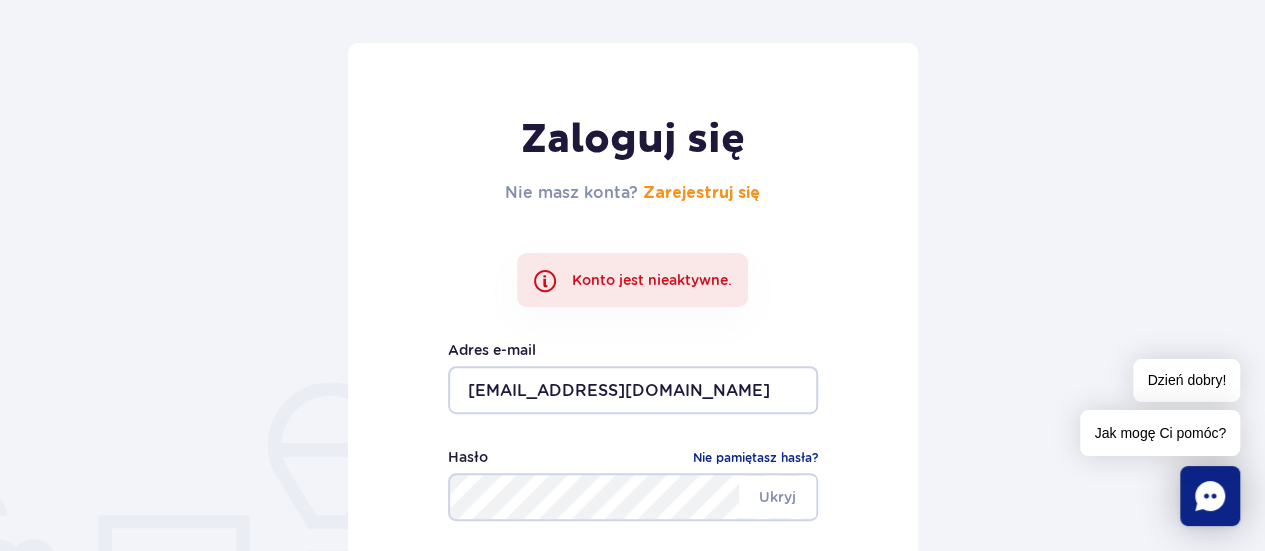 scroll, scrollTop: 200, scrollLeft: 0, axis: vertical 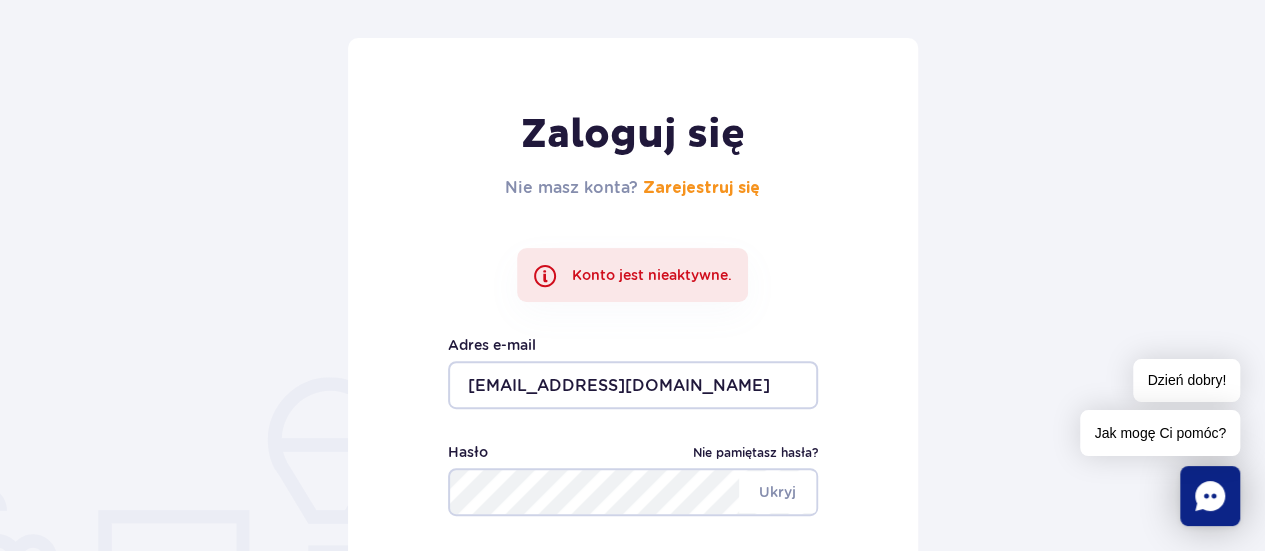 click on "Nie pamiętasz hasła?" at bounding box center (755, 453) 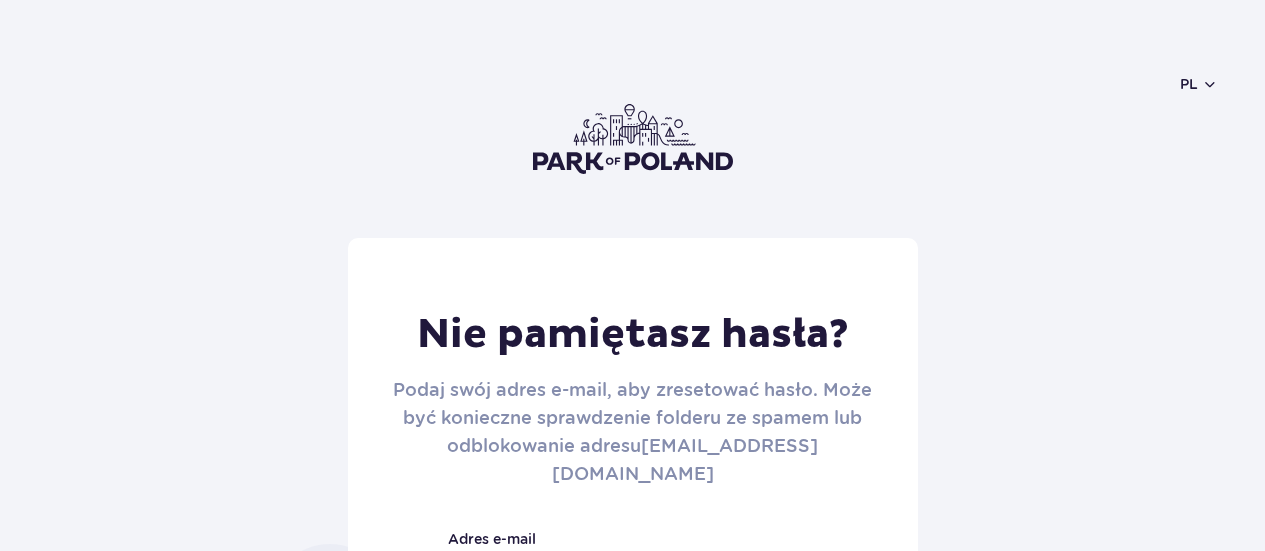scroll, scrollTop: 0, scrollLeft: 0, axis: both 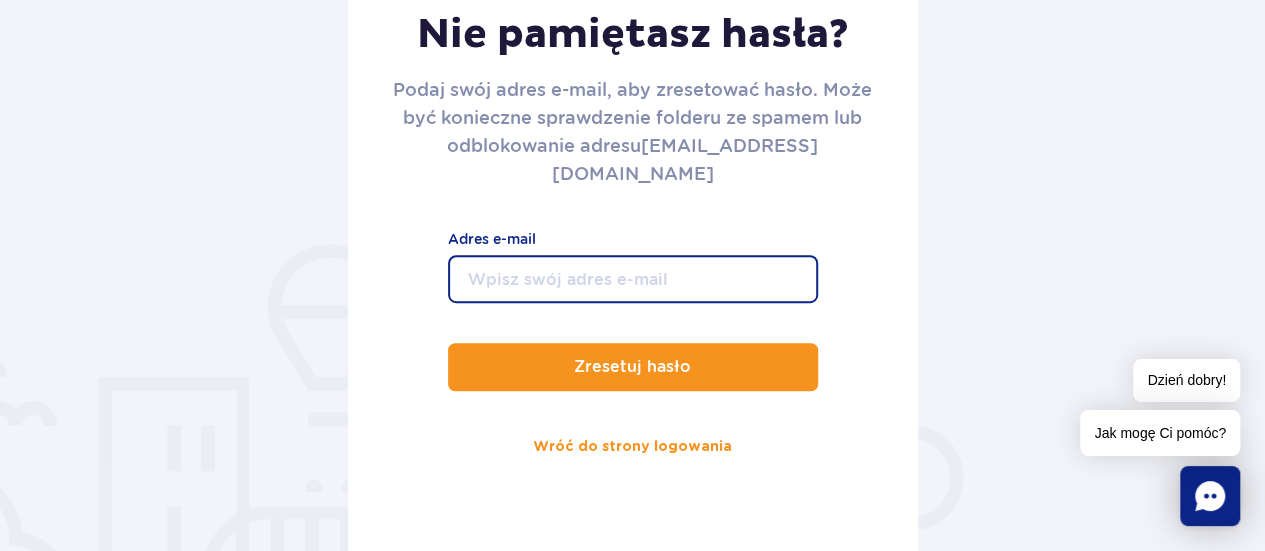 click on "Adres e-mail" at bounding box center (633, 279) 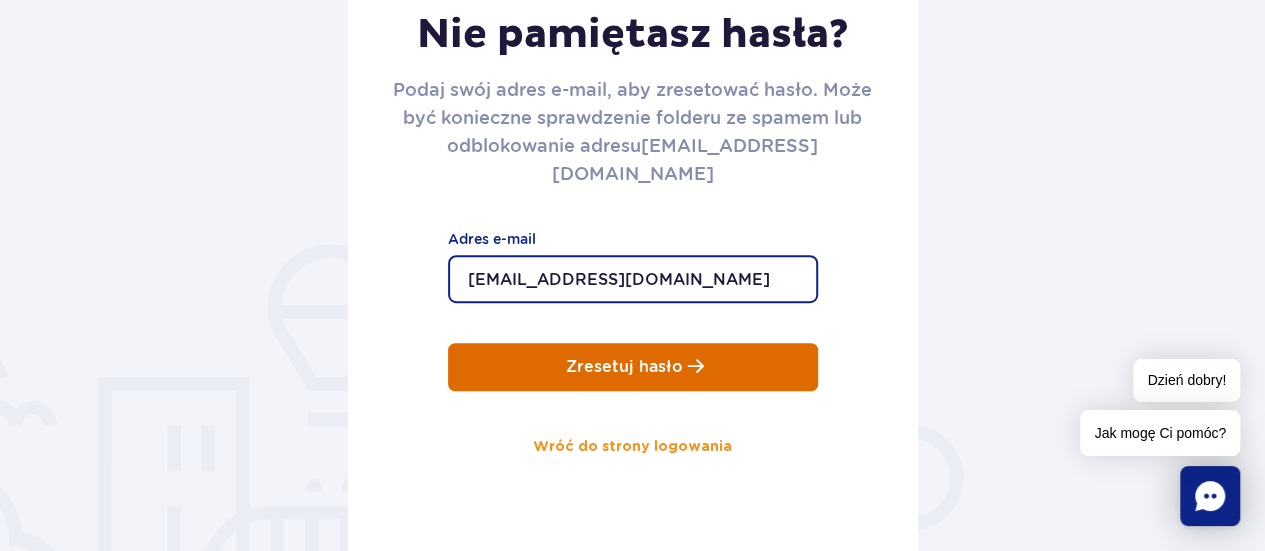 click on "Zresetuj hasło" at bounding box center [624, 367] 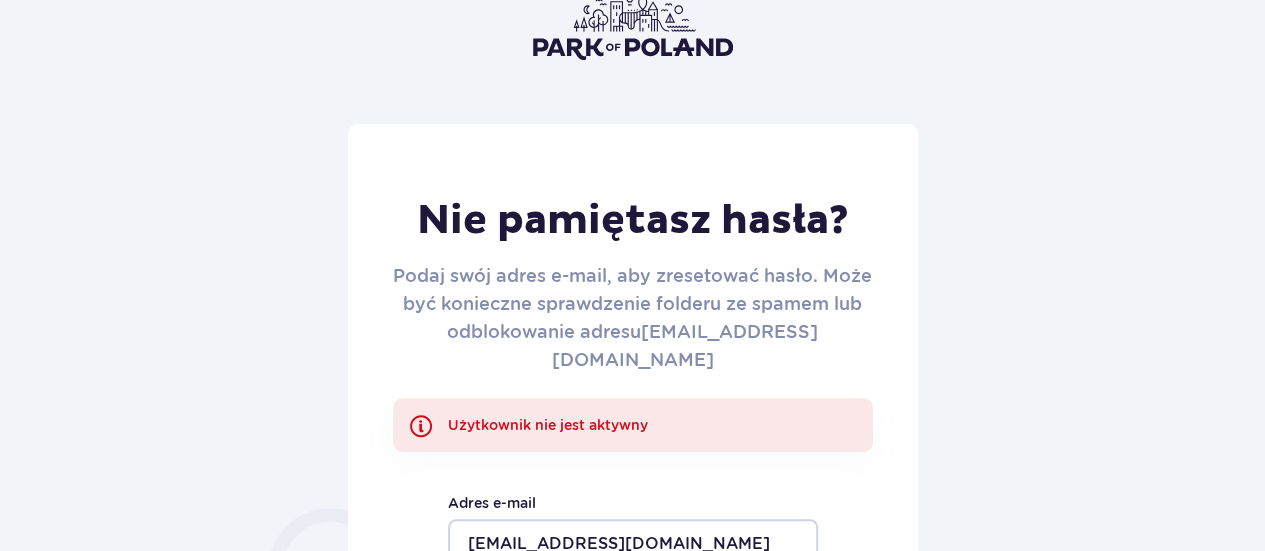 scroll, scrollTop: 0, scrollLeft: 0, axis: both 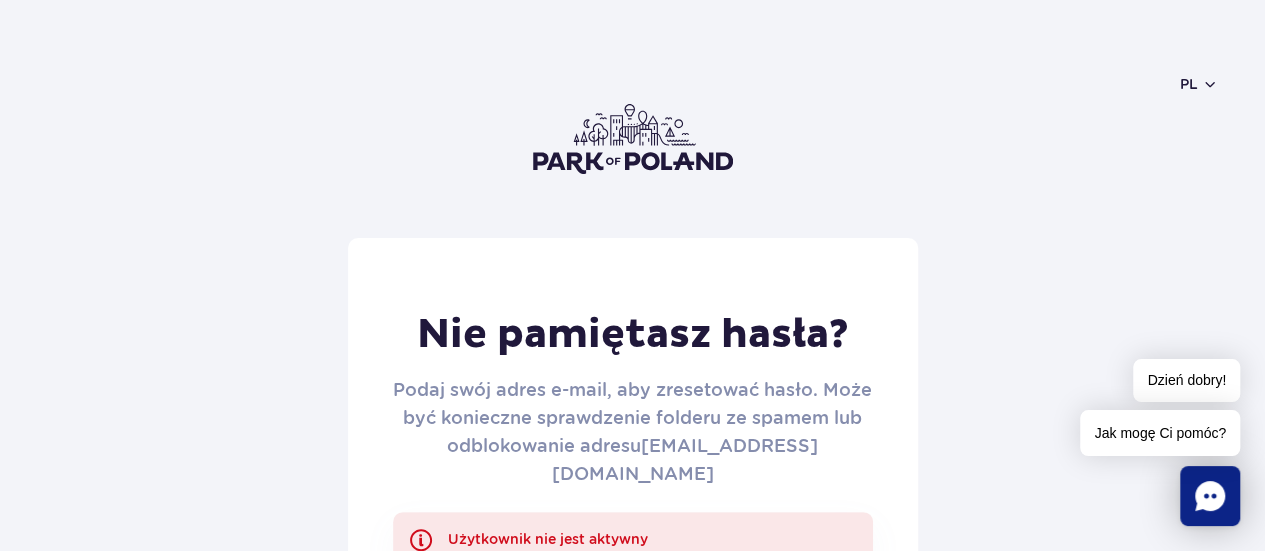 click at bounding box center [633, 139] 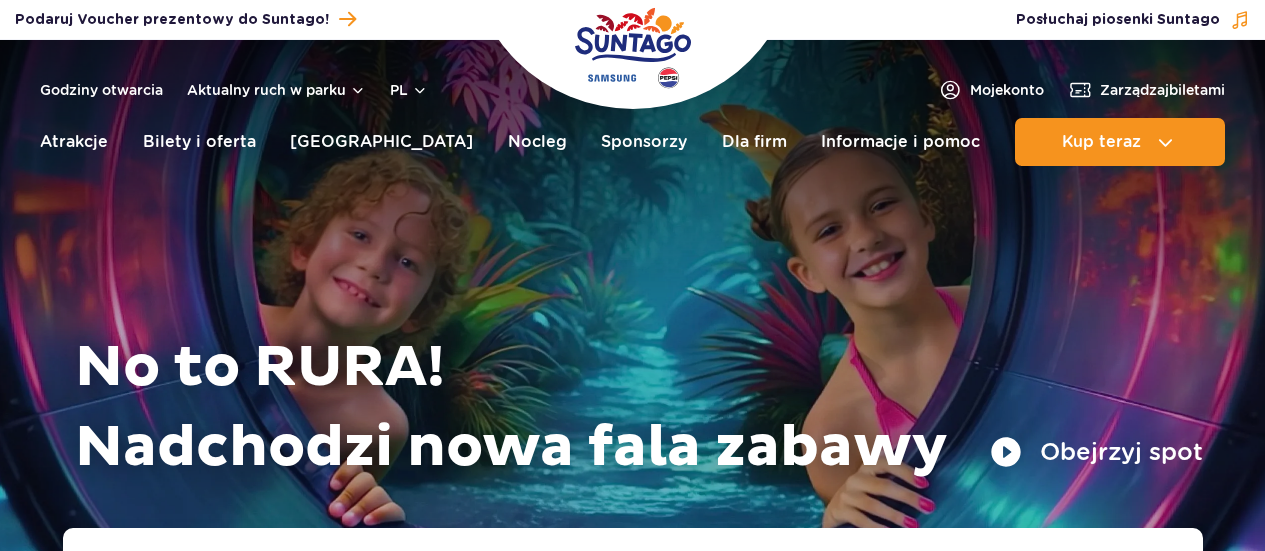 scroll, scrollTop: 0, scrollLeft: 0, axis: both 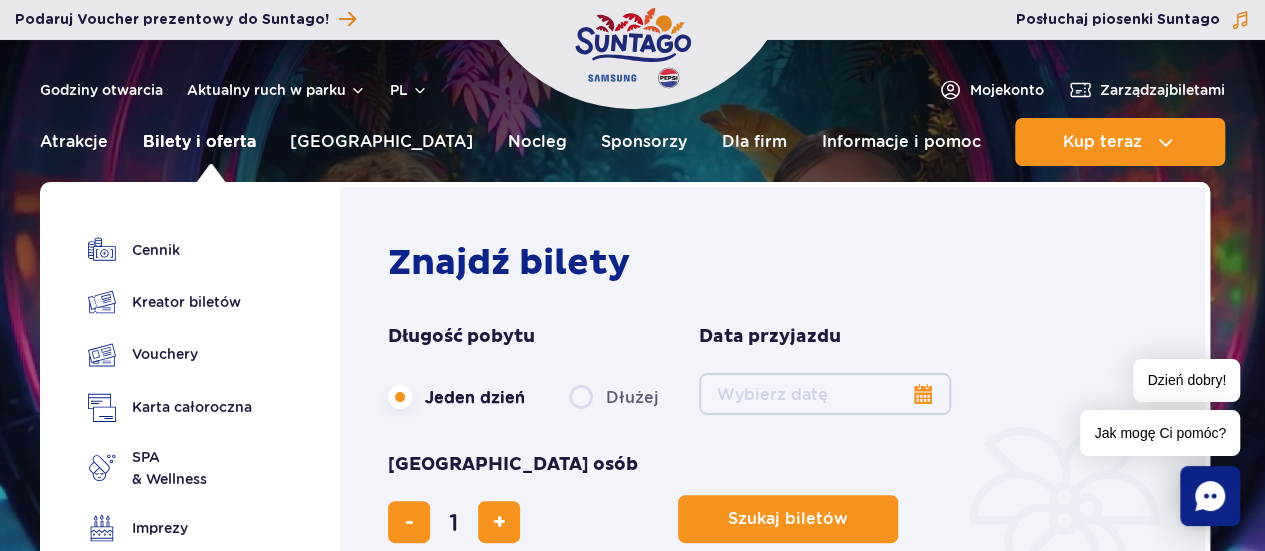 click on "Bilety i oferta" at bounding box center (199, 142) 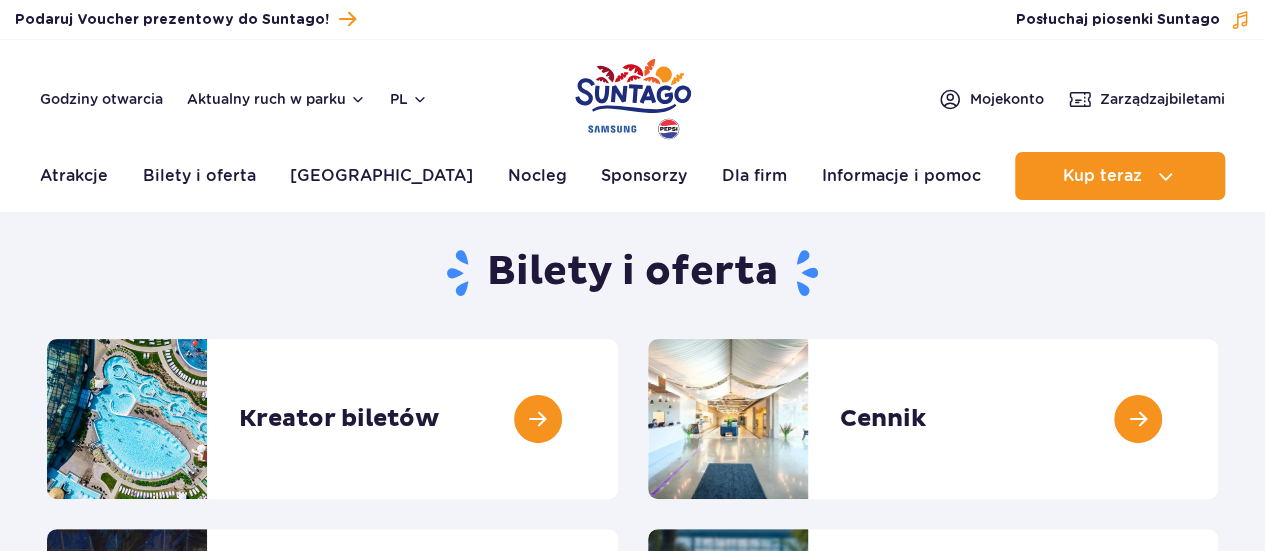 scroll, scrollTop: 215, scrollLeft: 0, axis: vertical 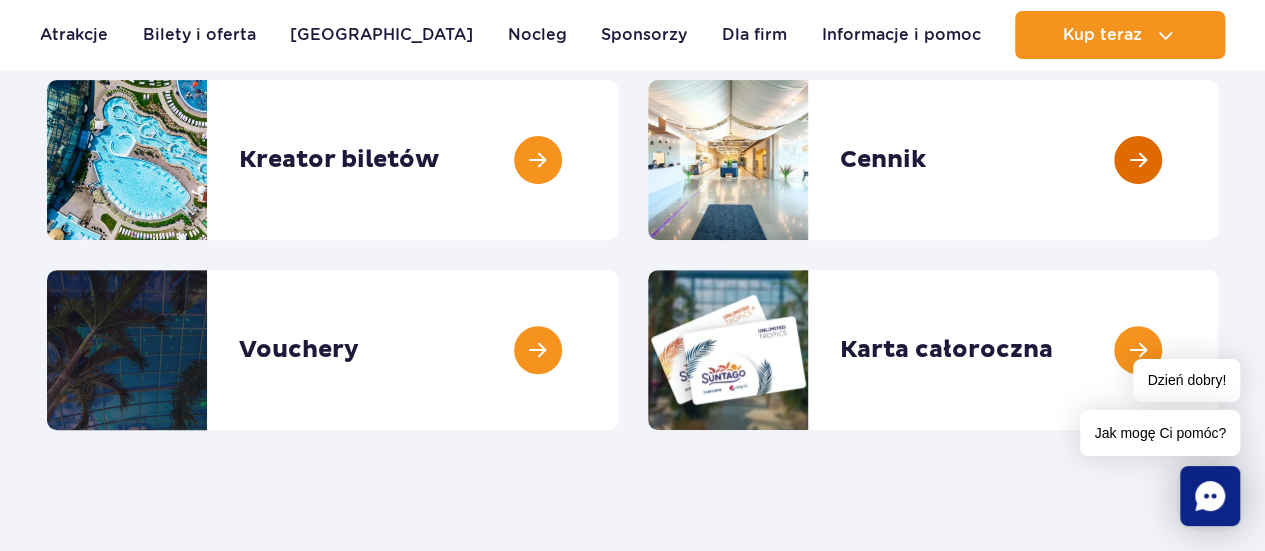 click at bounding box center [1218, 160] 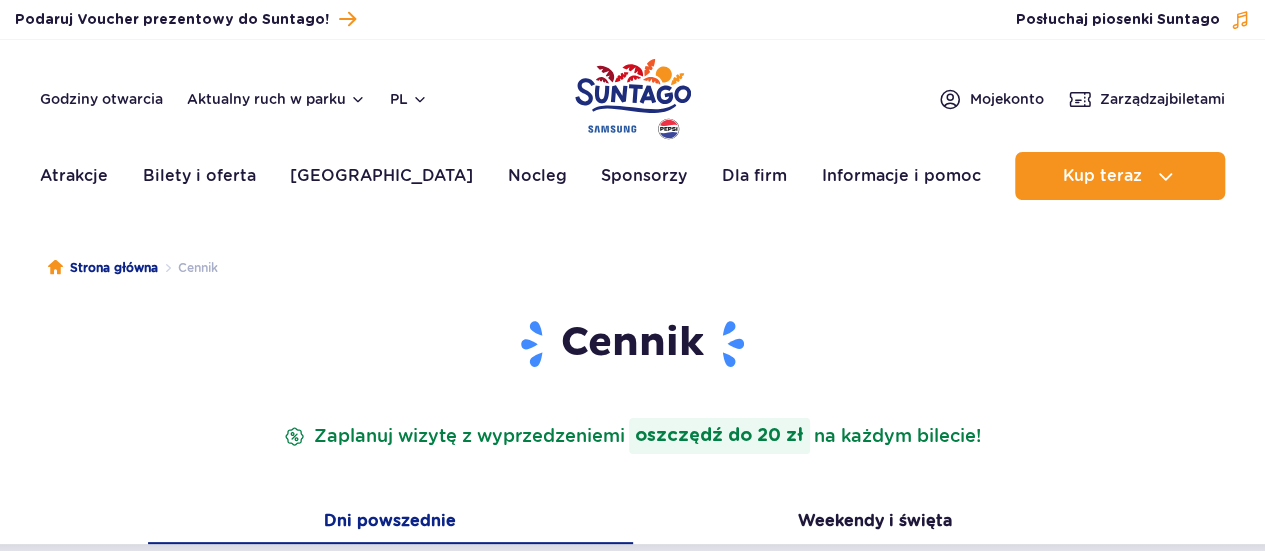 scroll, scrollTop: 200, scrollLeft: 0, axis: vertical 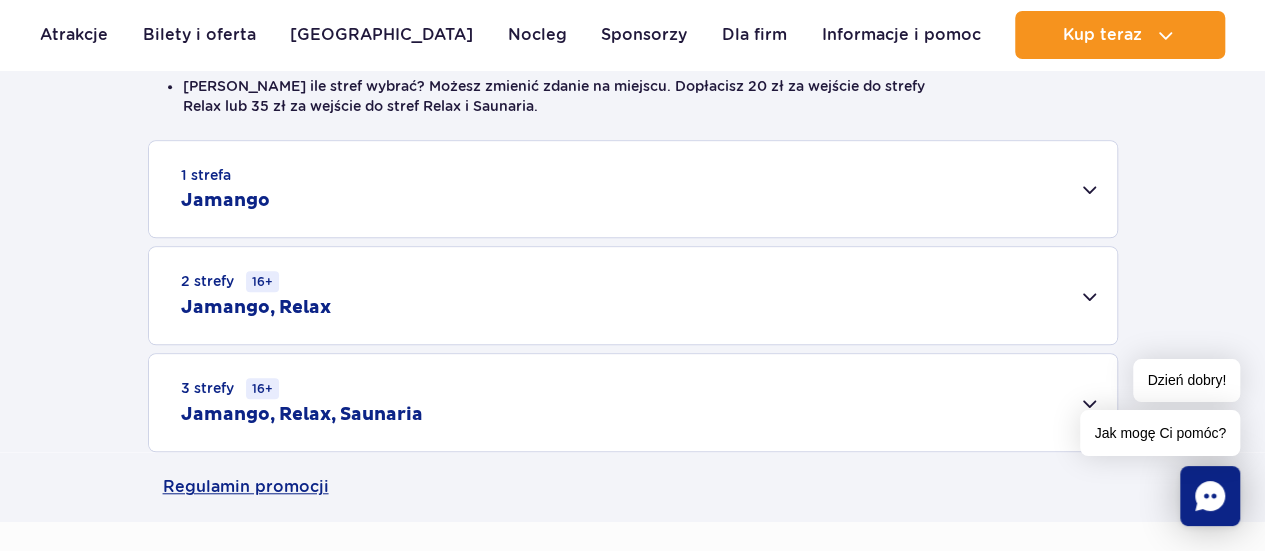 click on "1 strefa
Jamango" at bounding box center (633, 189) 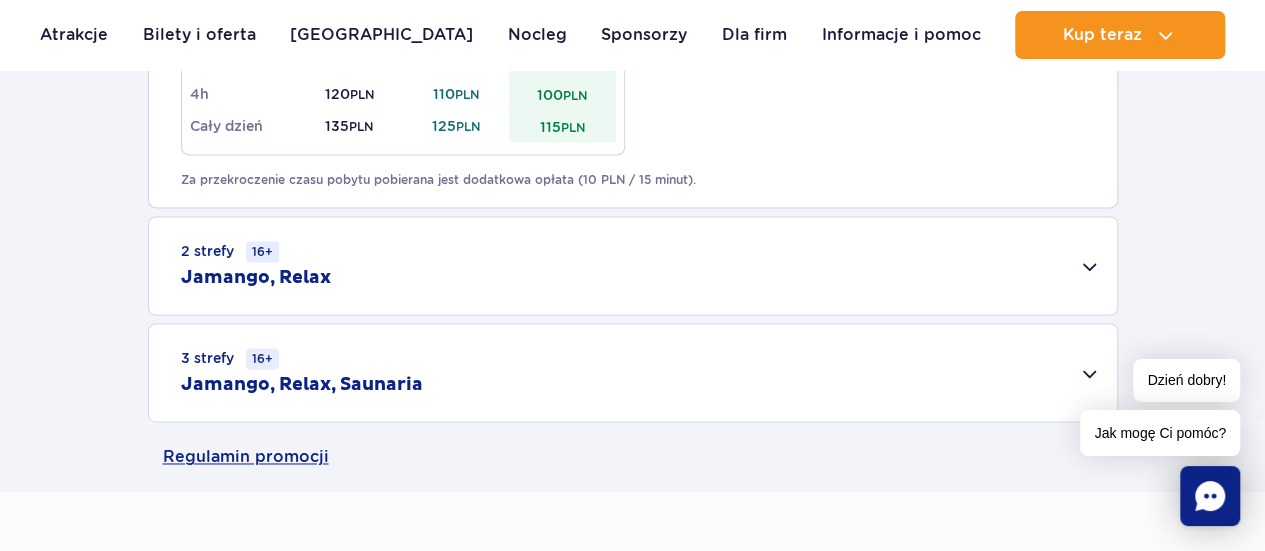 scroll, scrollTop: 1400, scrollLeft: 0, axis: vertical 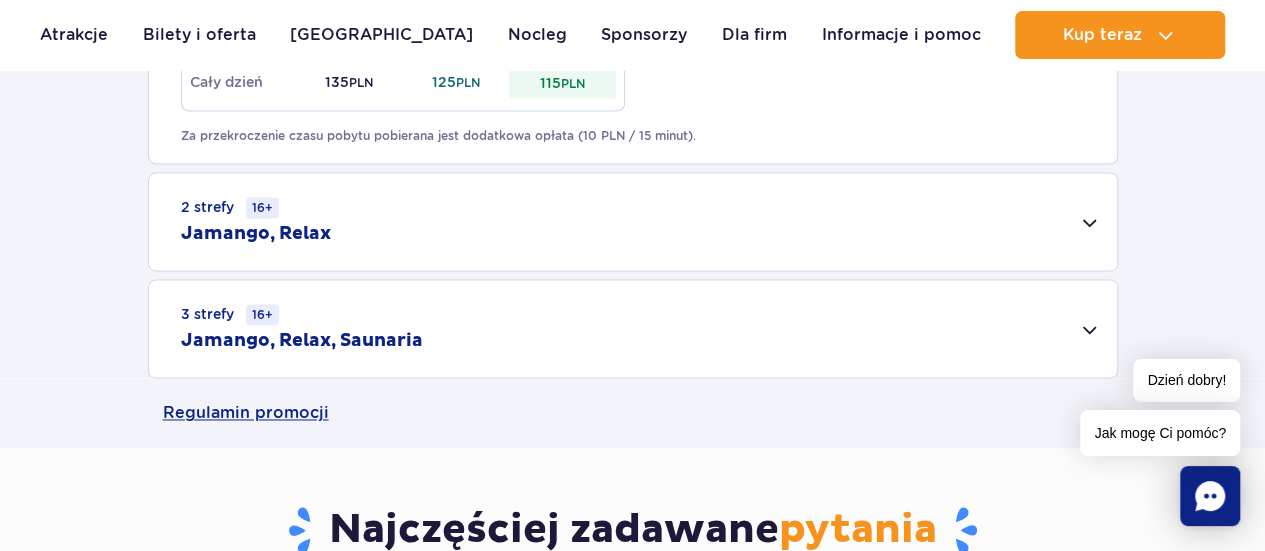 click on "2 strefy  16+
Jamango, Relax" at bounding box center [633, 221] 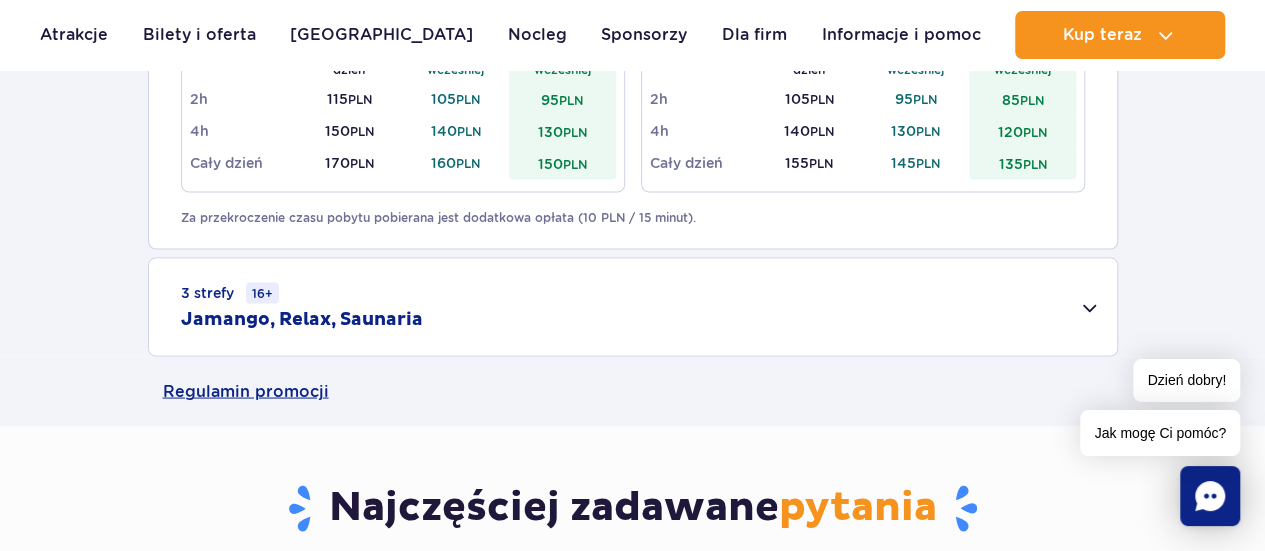 scroll, scrollTop: 1700, scrollLeft: 0, axis: vertical 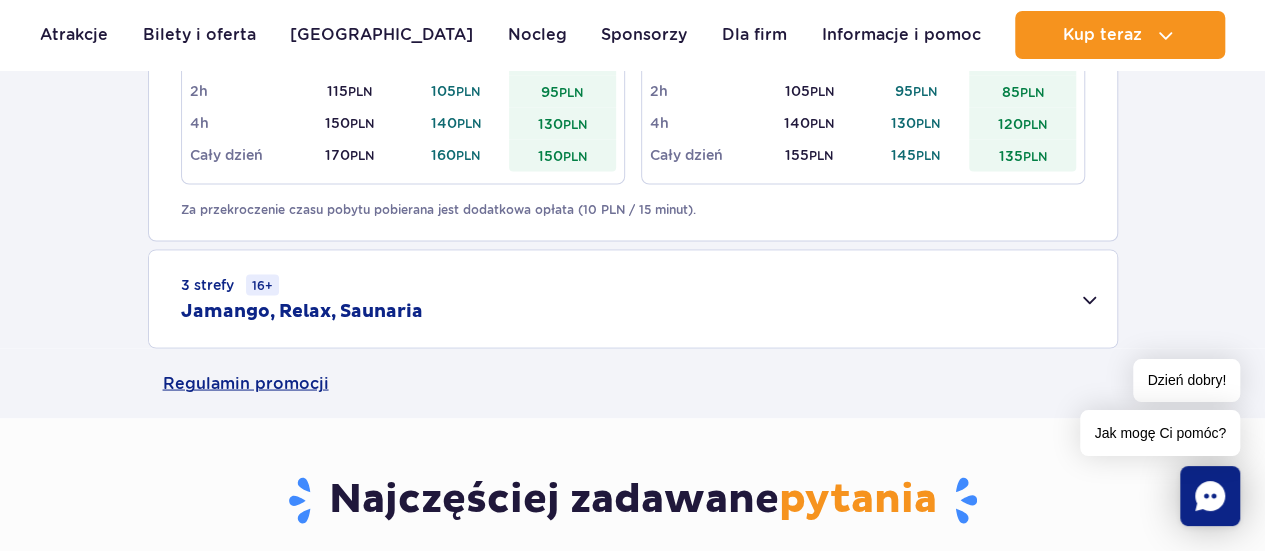 click on "3 strefy  16+
Jamango, Relax, Saunaria" at bounding box center [633, 298] 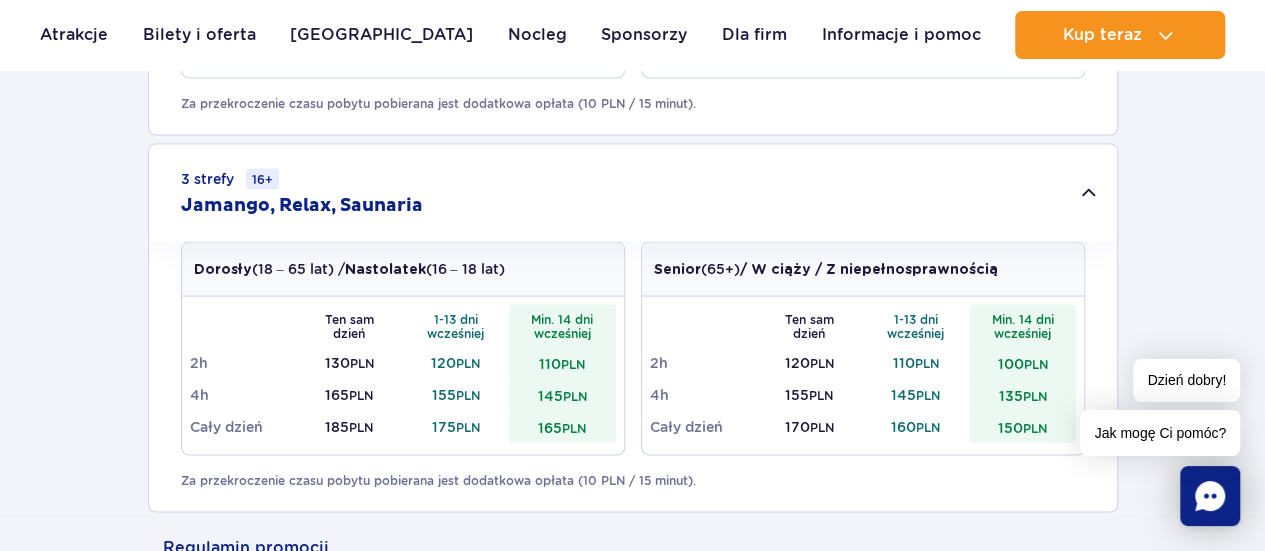 scroll, scrollTop: 1807, scrollLeft: 0, axis: vertical 